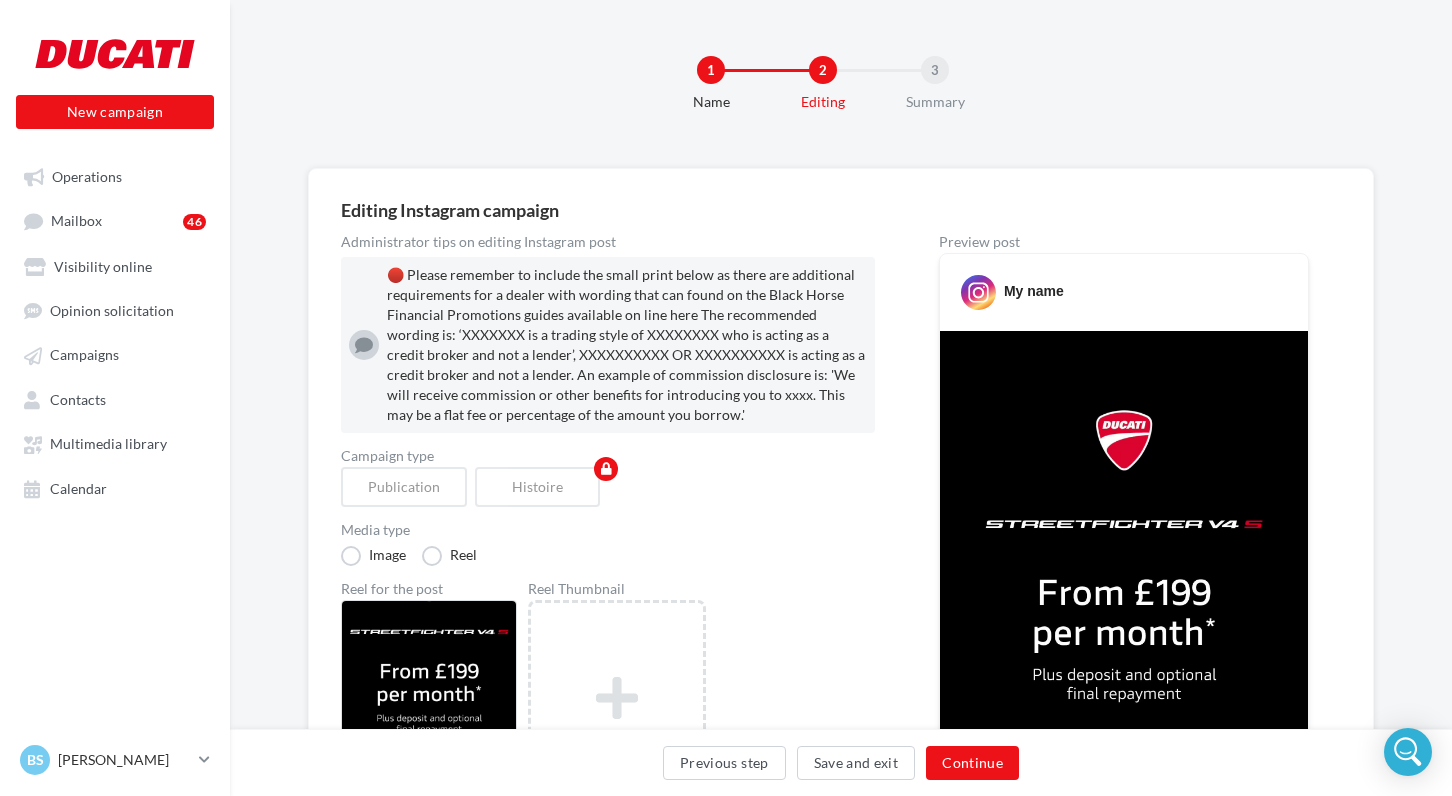 scroll, scrollTop: 811, scrollLeft: 0, axis: vertical 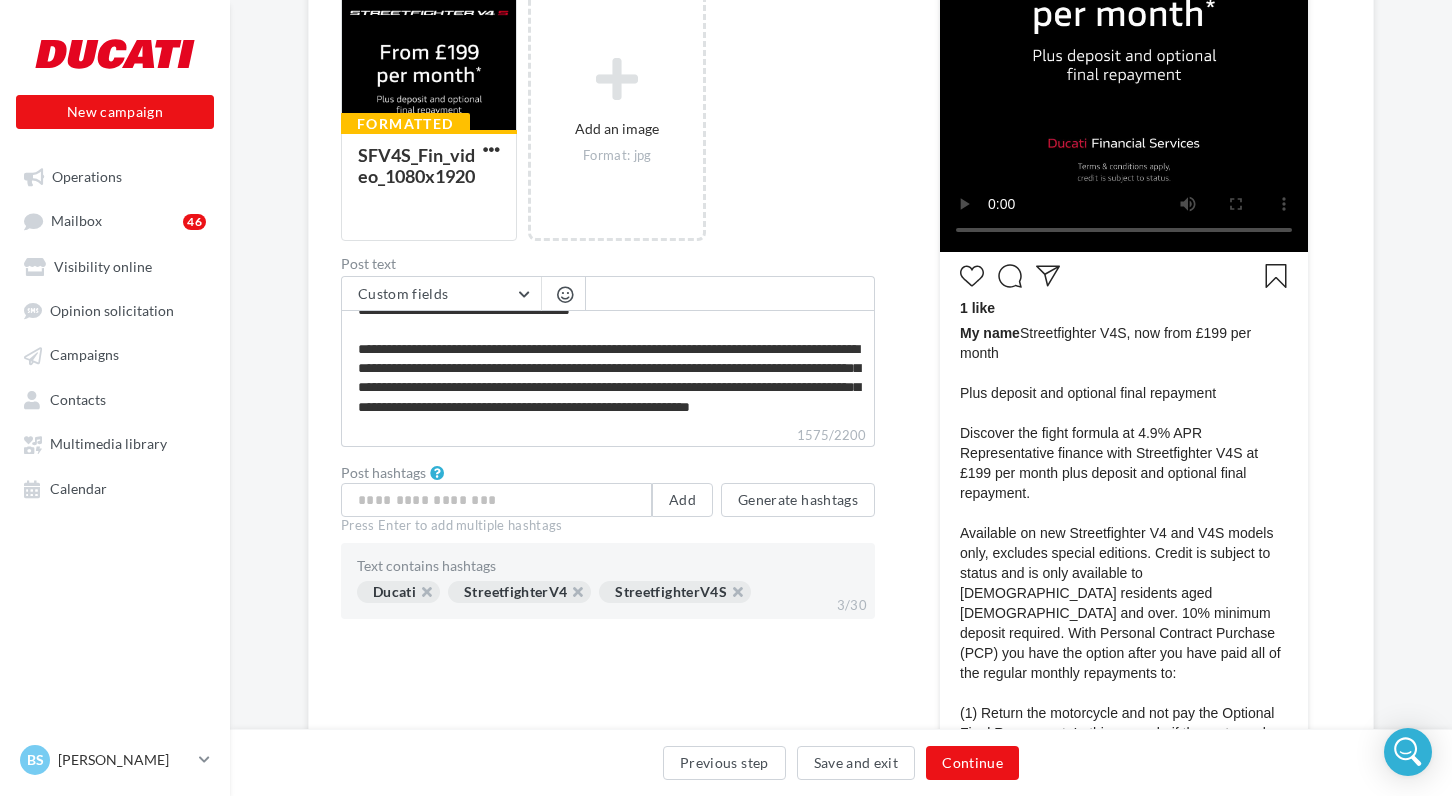click on "1575/2200" at bounding box center [608, 367] 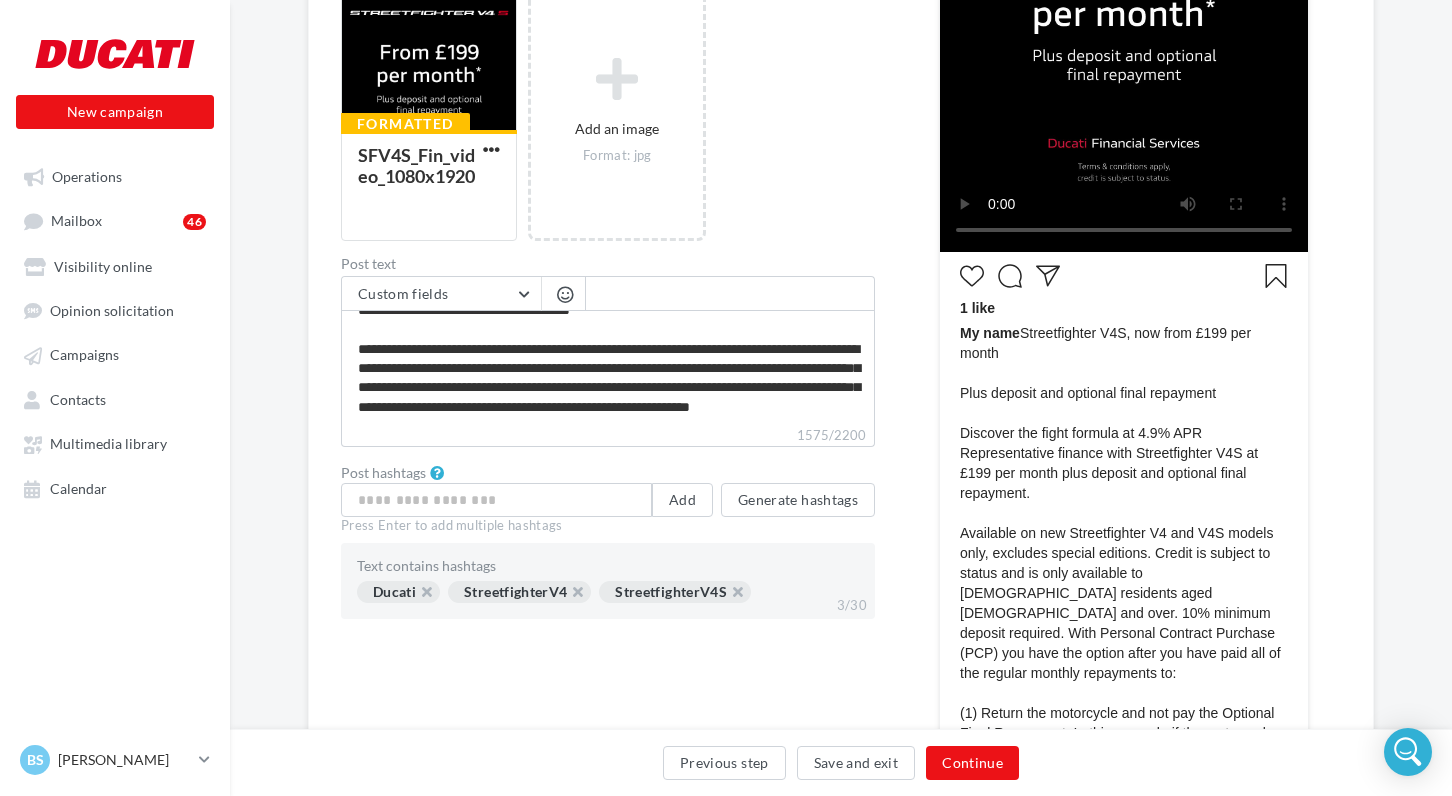 scroll, scrollTop: 480, scrollLeft: 0, axis: vertical 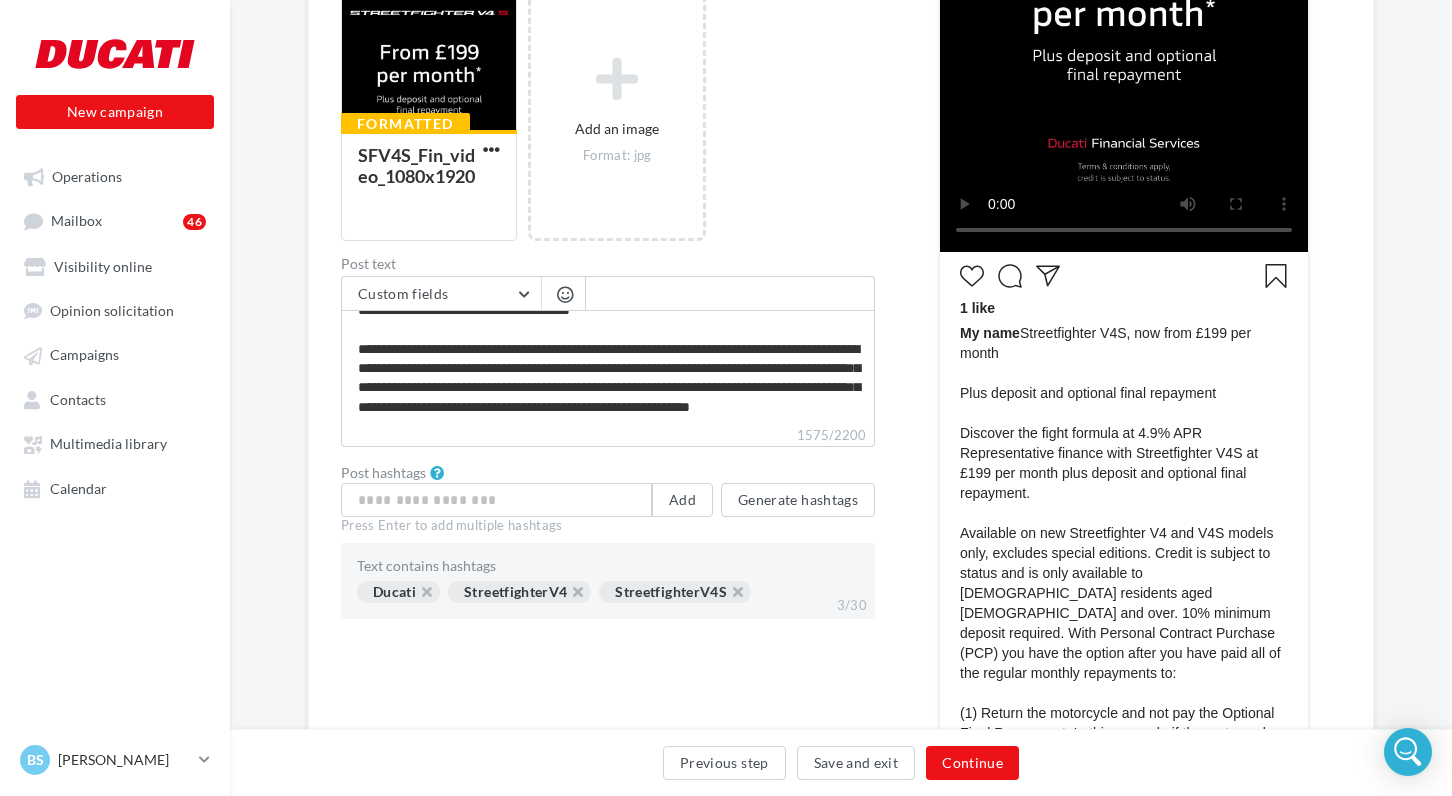 click on "1575/2200" at bounding box center (608, 367) 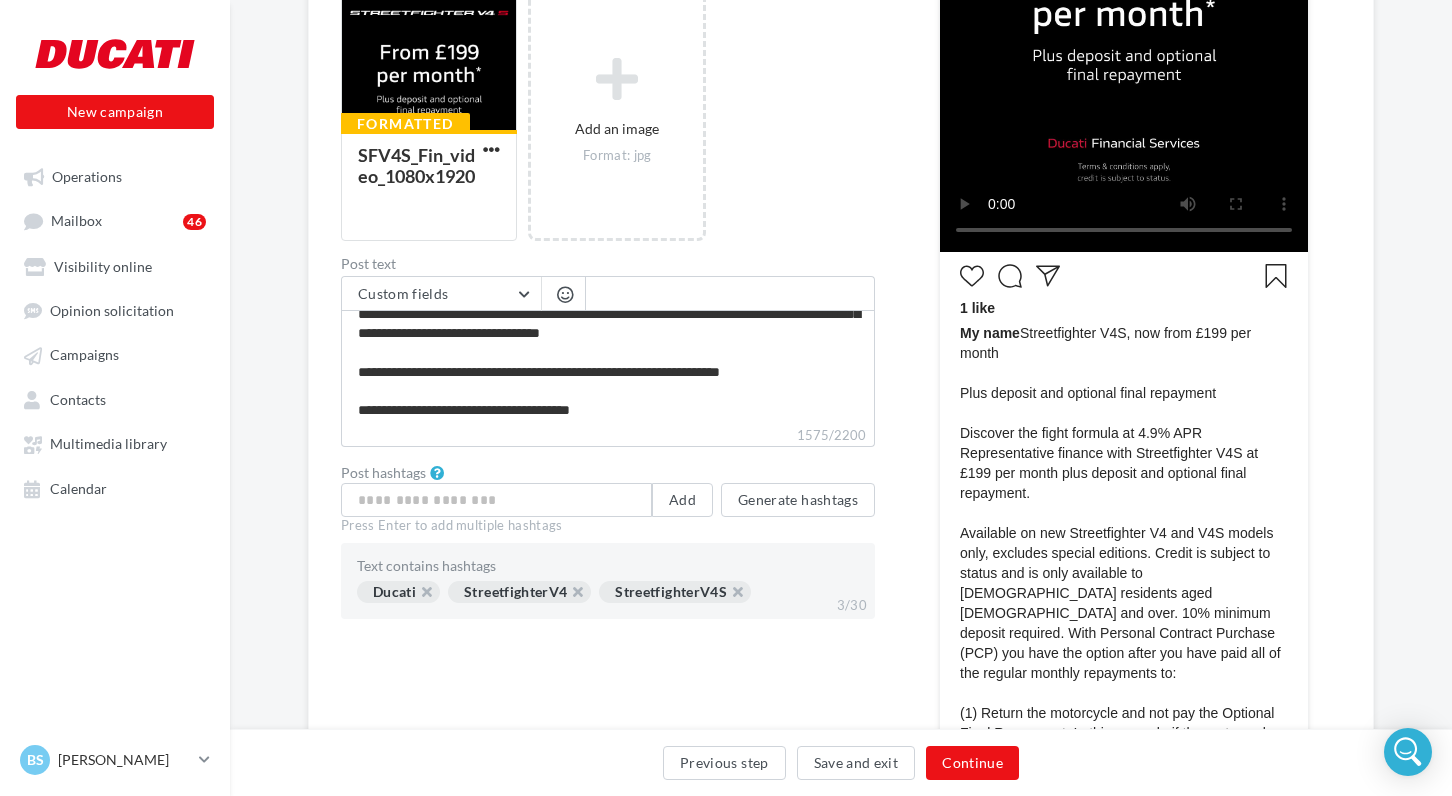 scroll, scrollTop: 11, scrollLeft: 0, axis: vertical 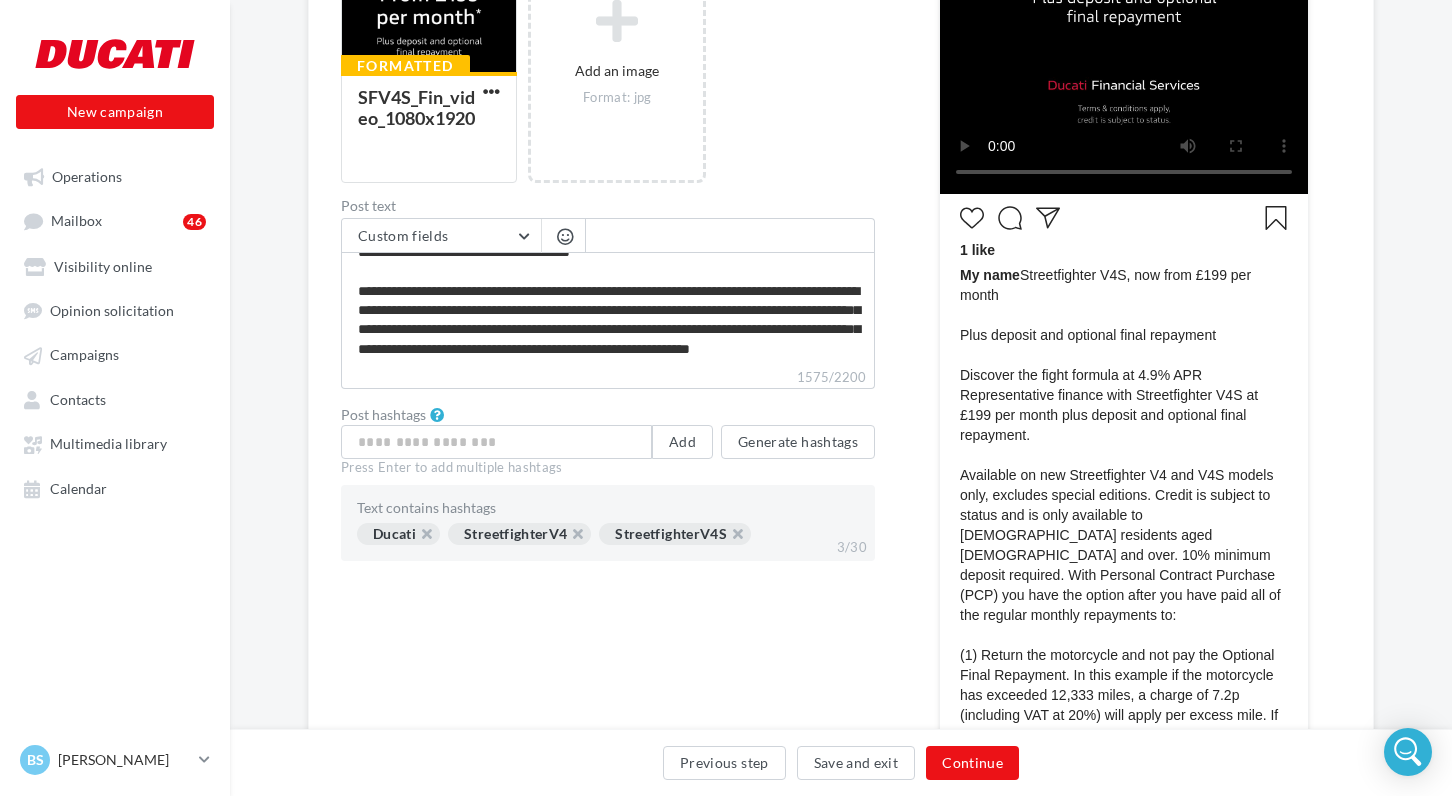 click on "1575/2200" at bounding box center (608, 309) 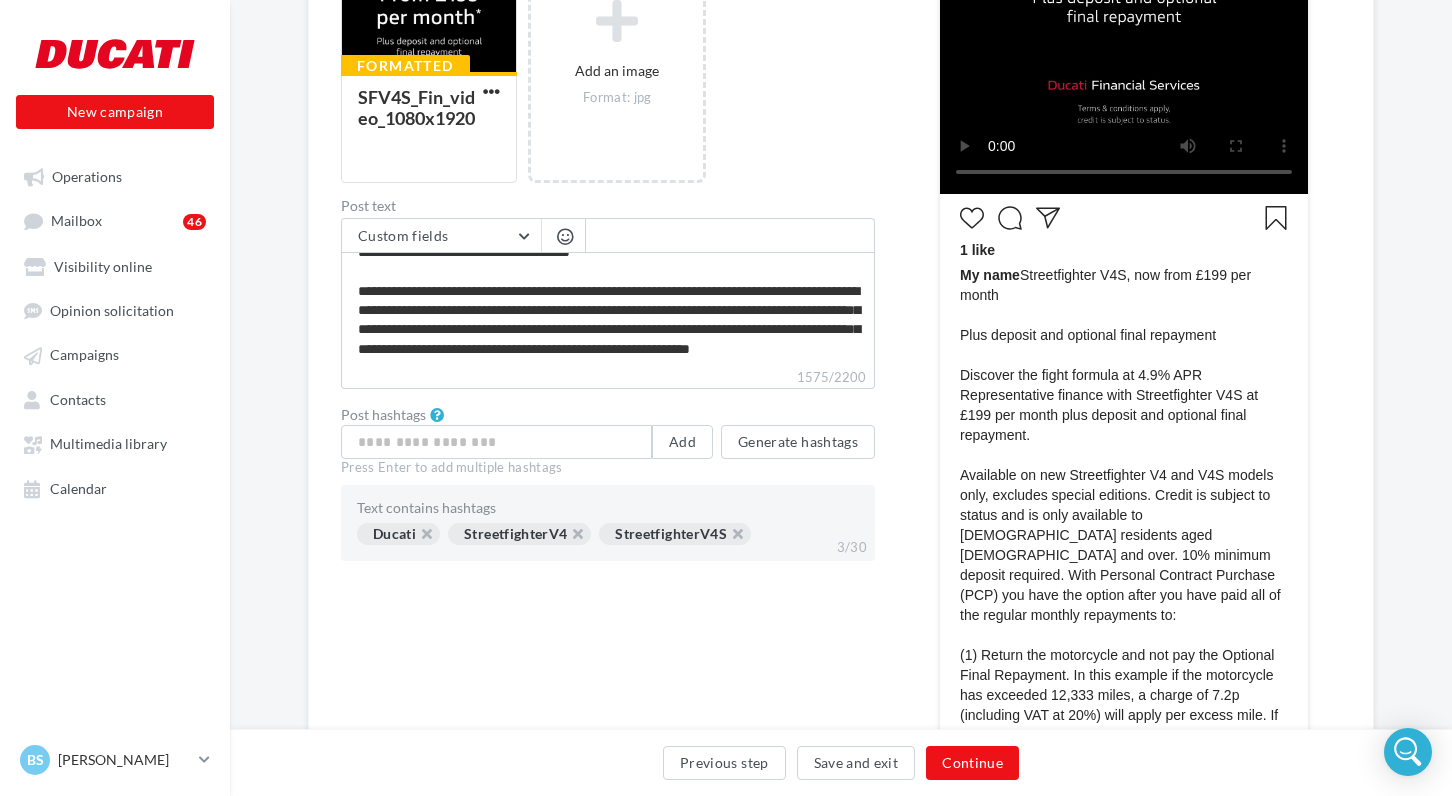 type on "**********" 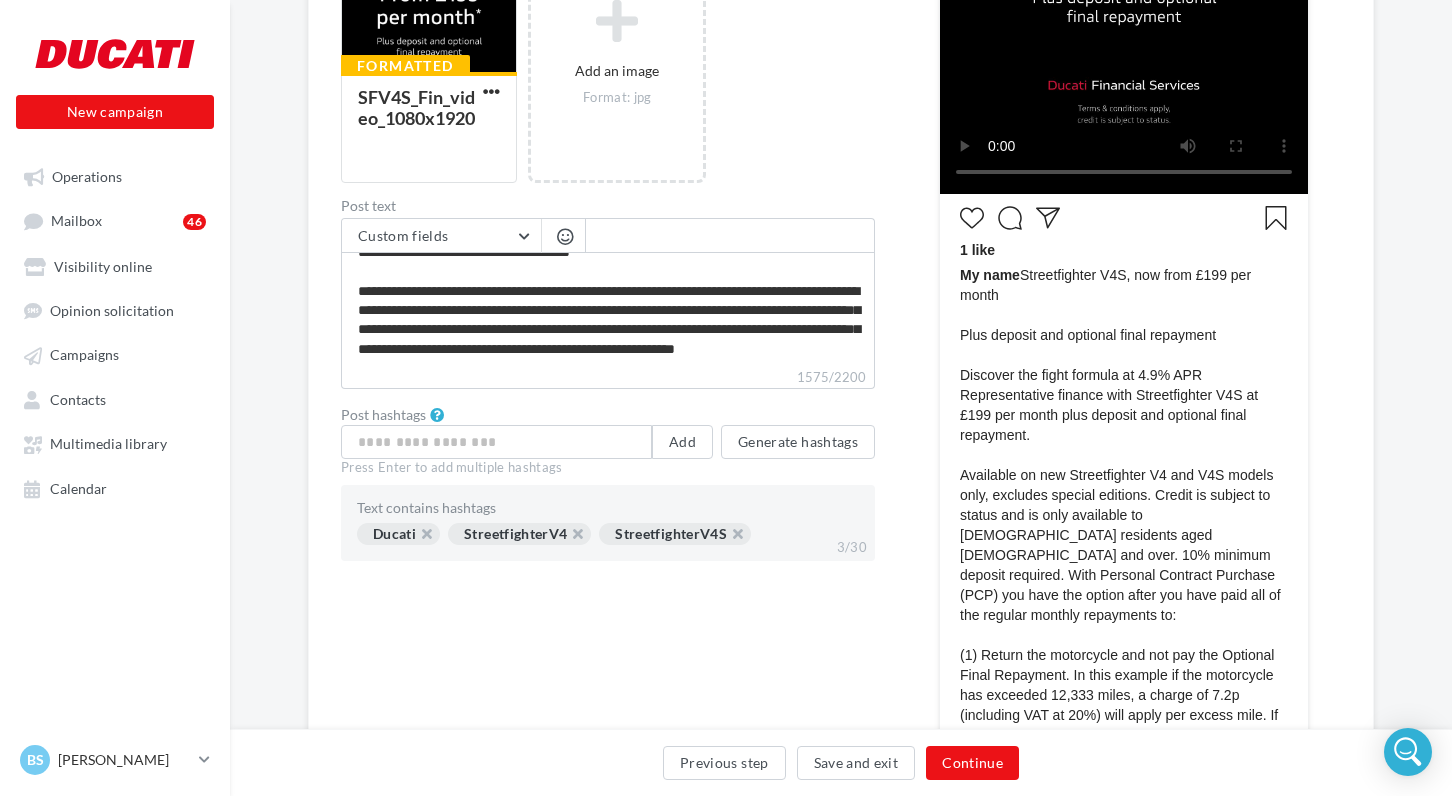 type on "**********" 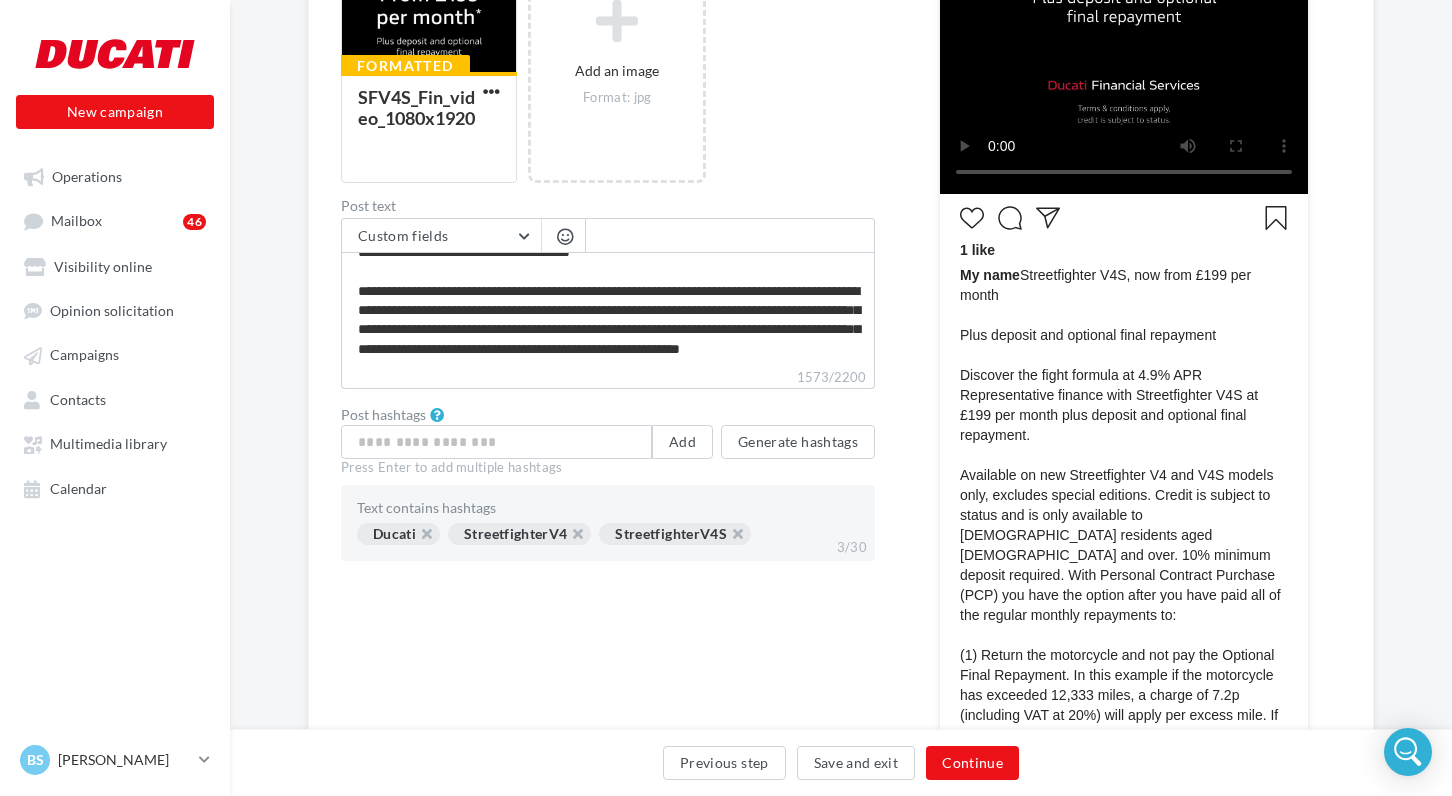 type on "**********" 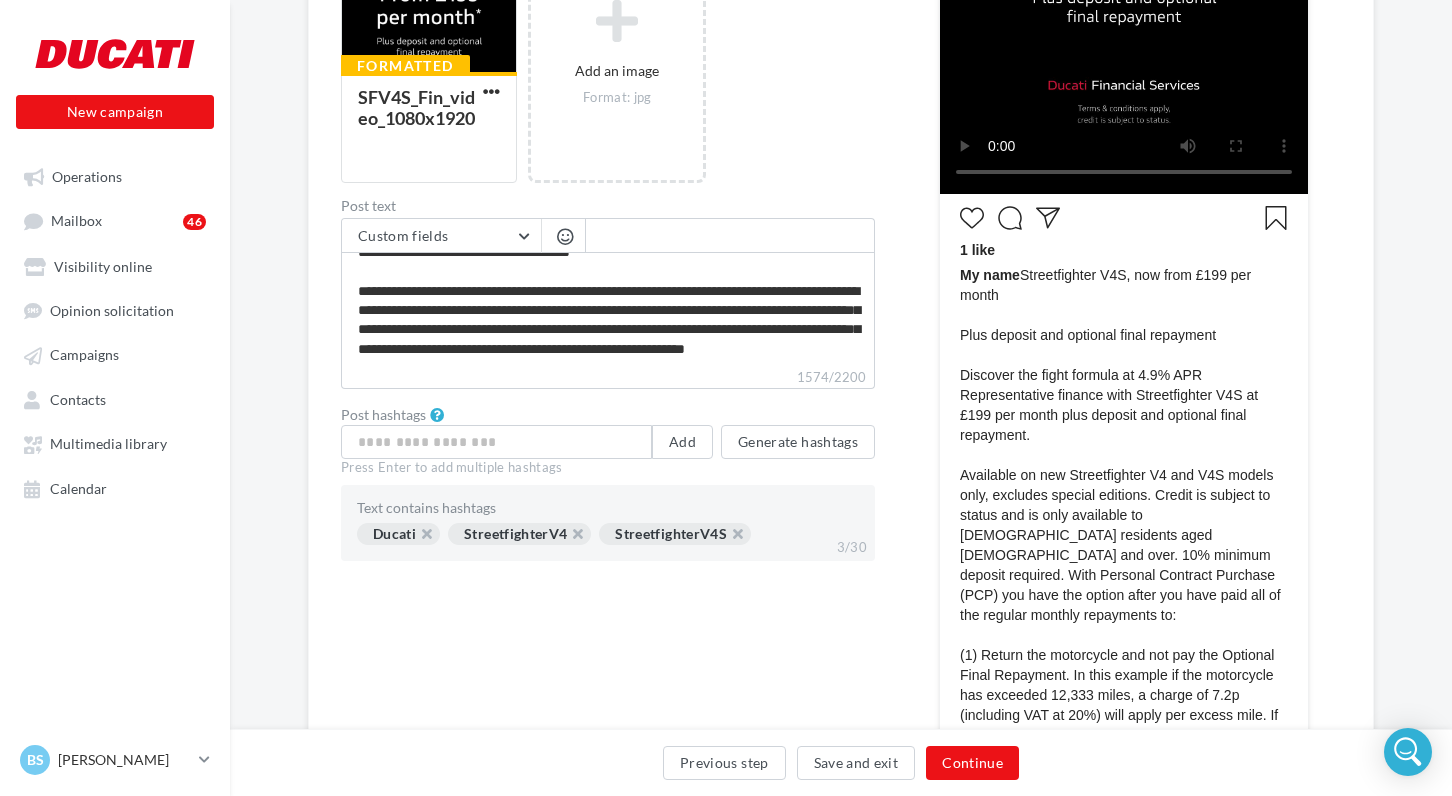 type on "**********" 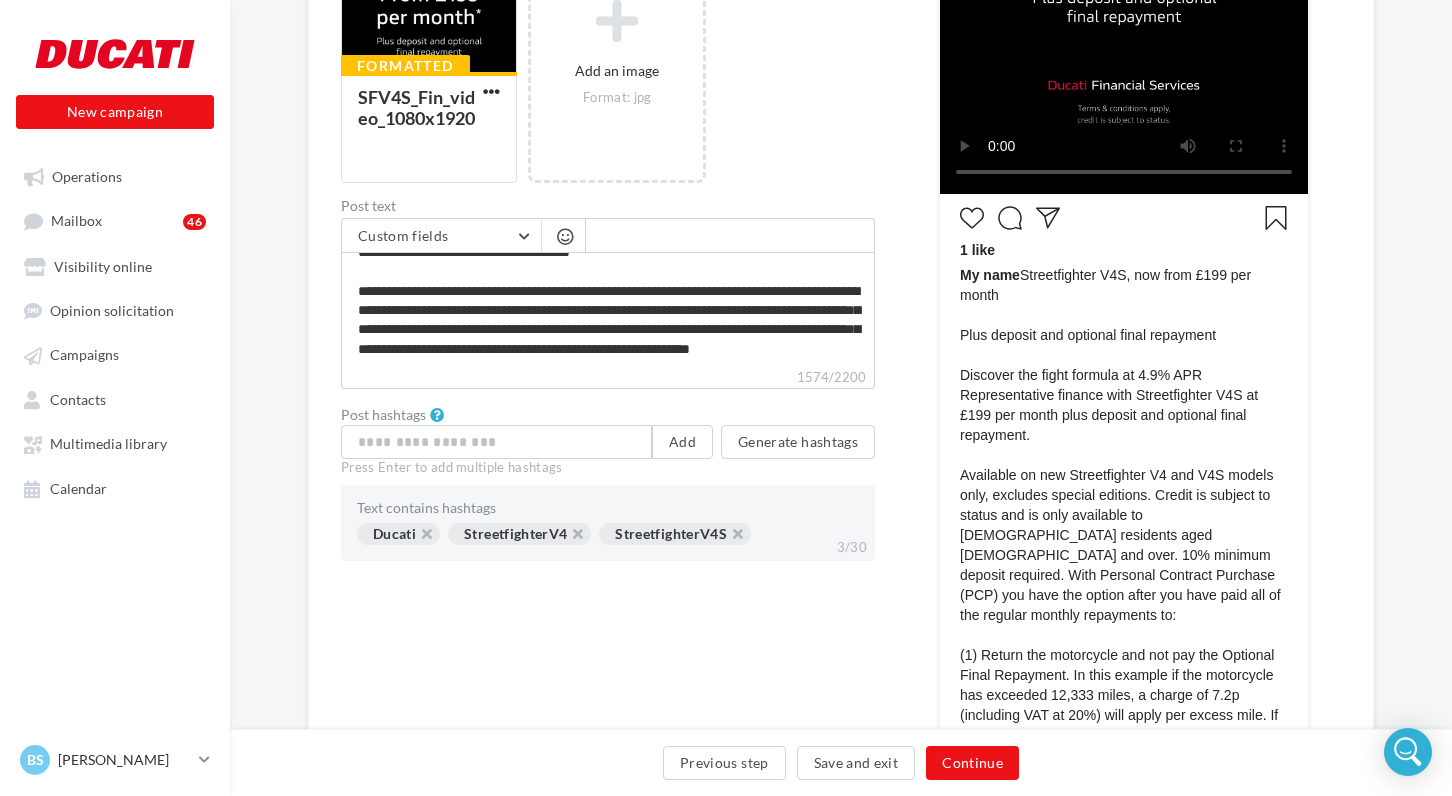 type on "**********" 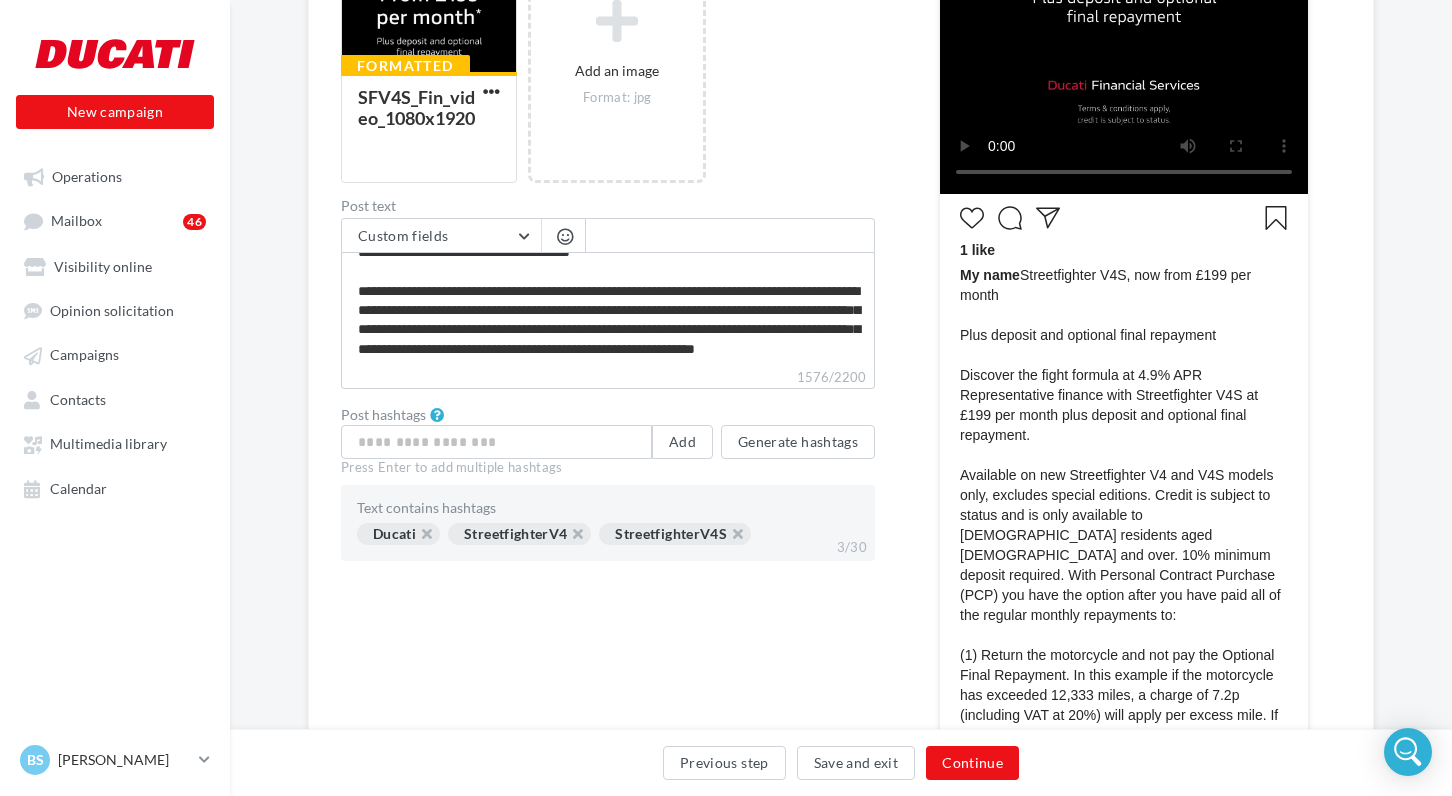type on "**********" 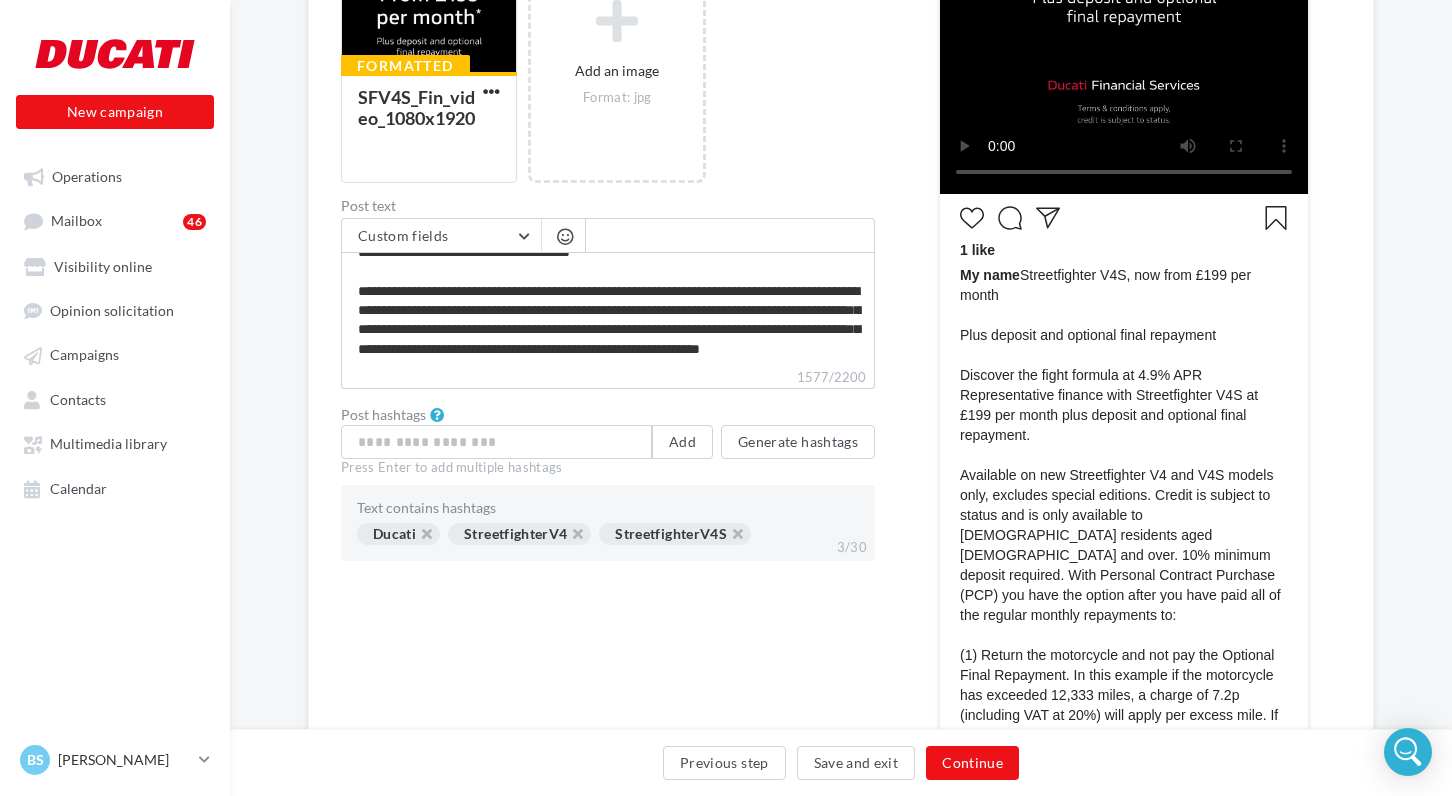 type on "**********" 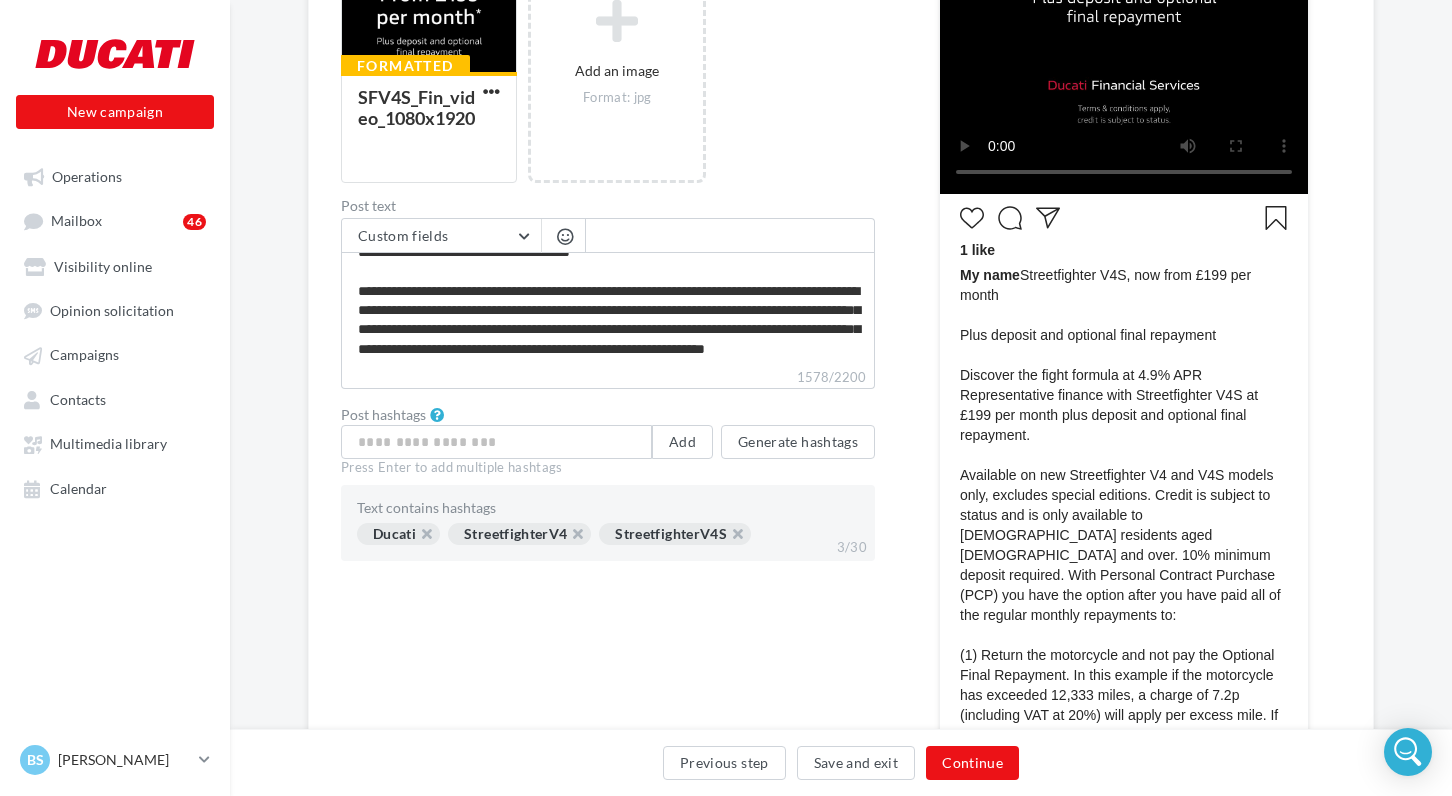 type on "**********" 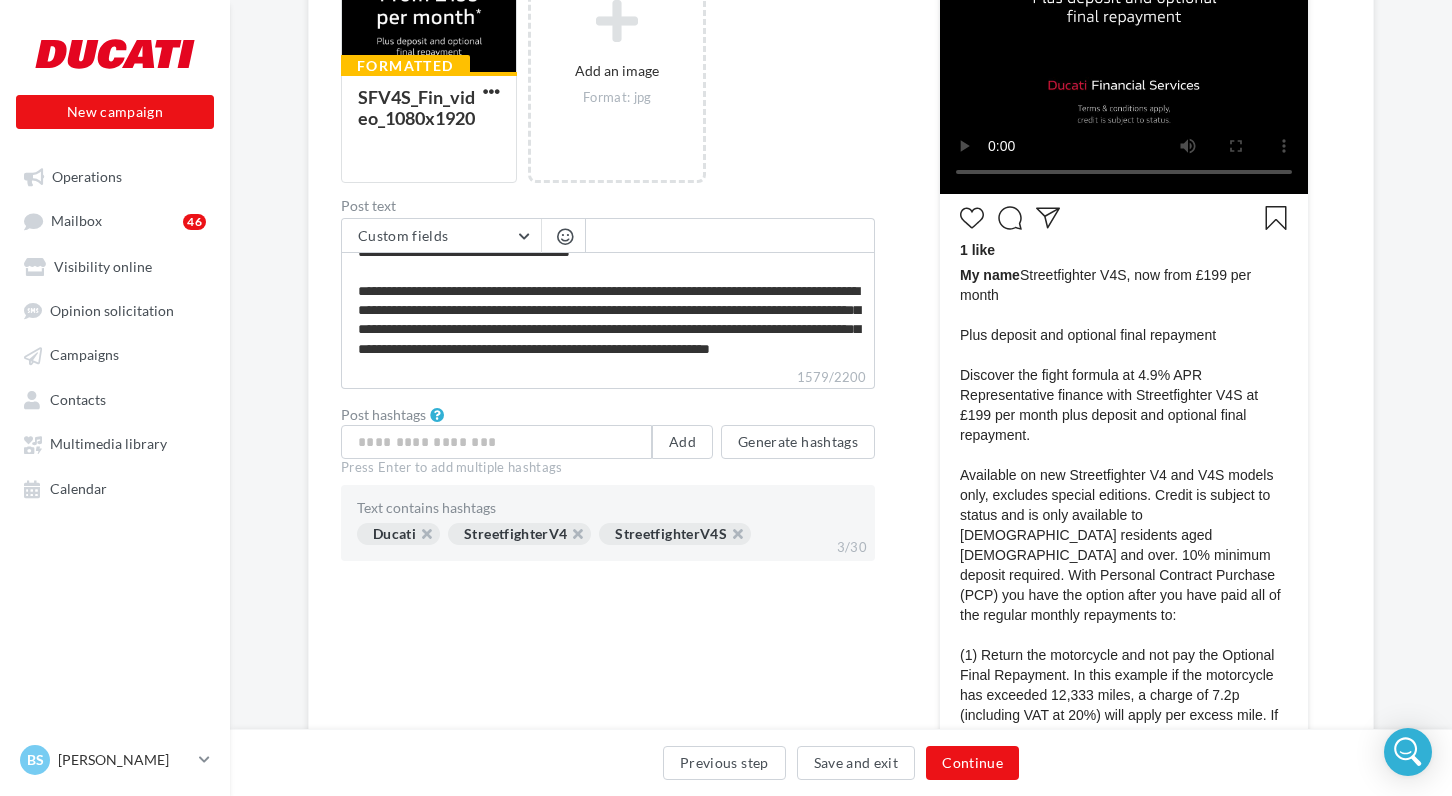 type on "**********" 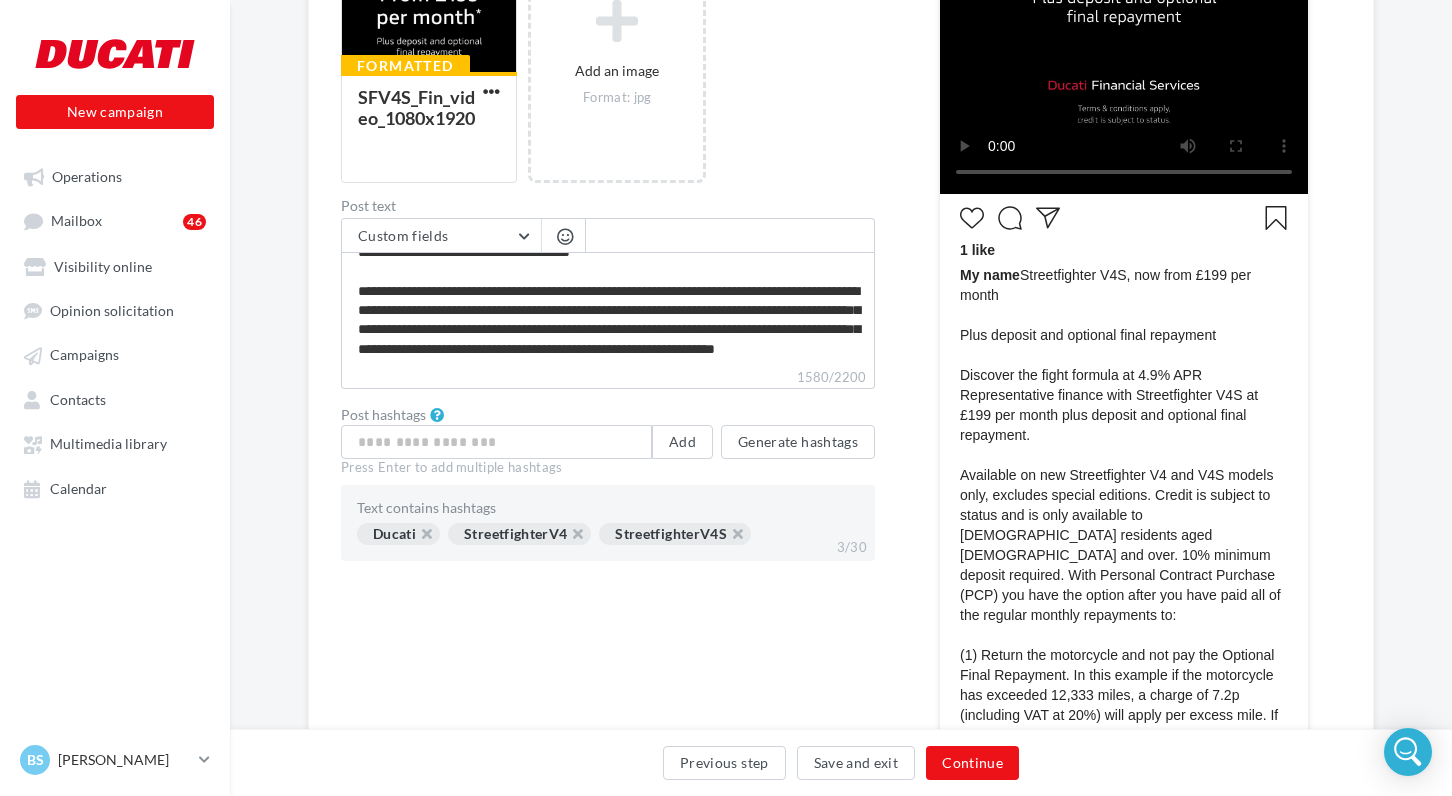 type on "**********" 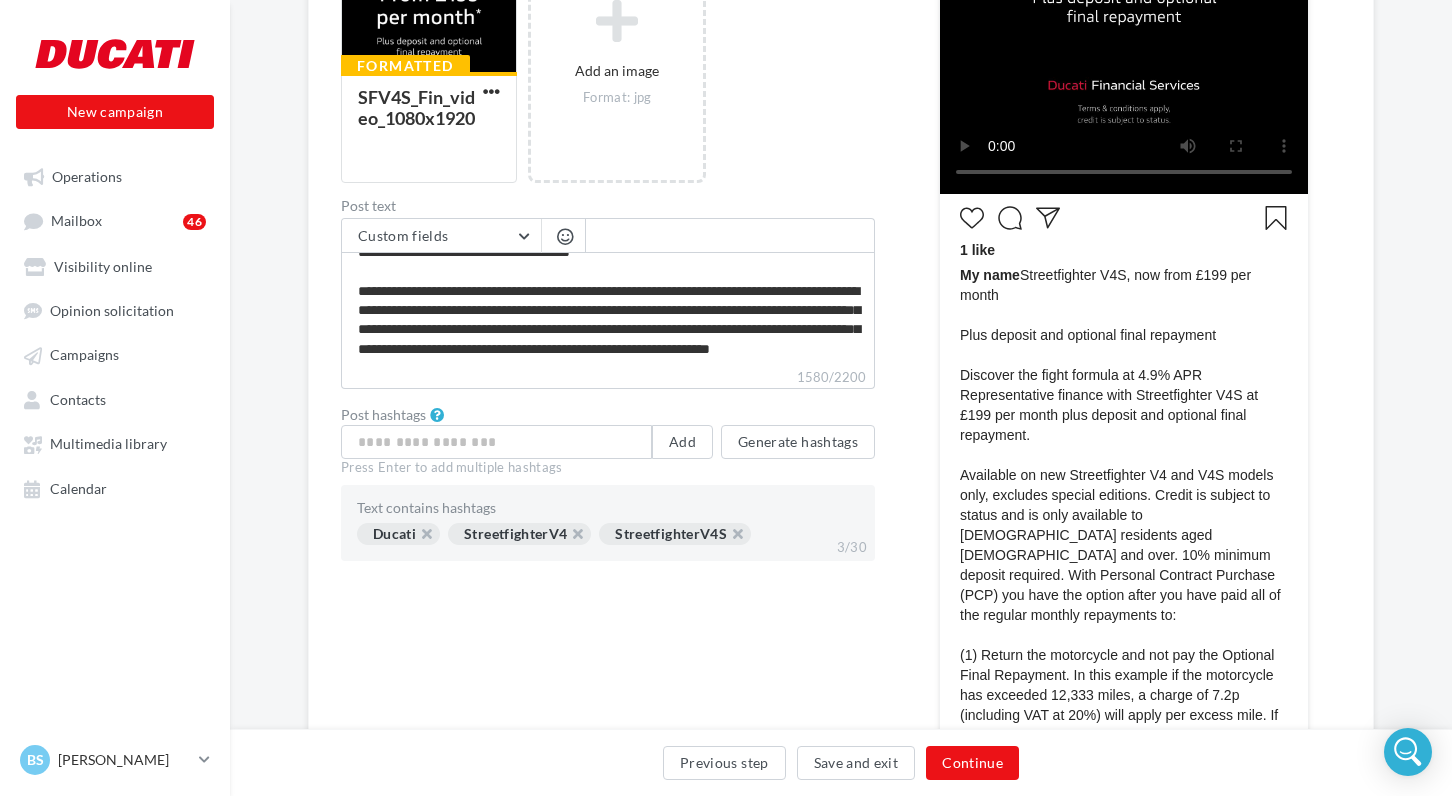 type on "**********" 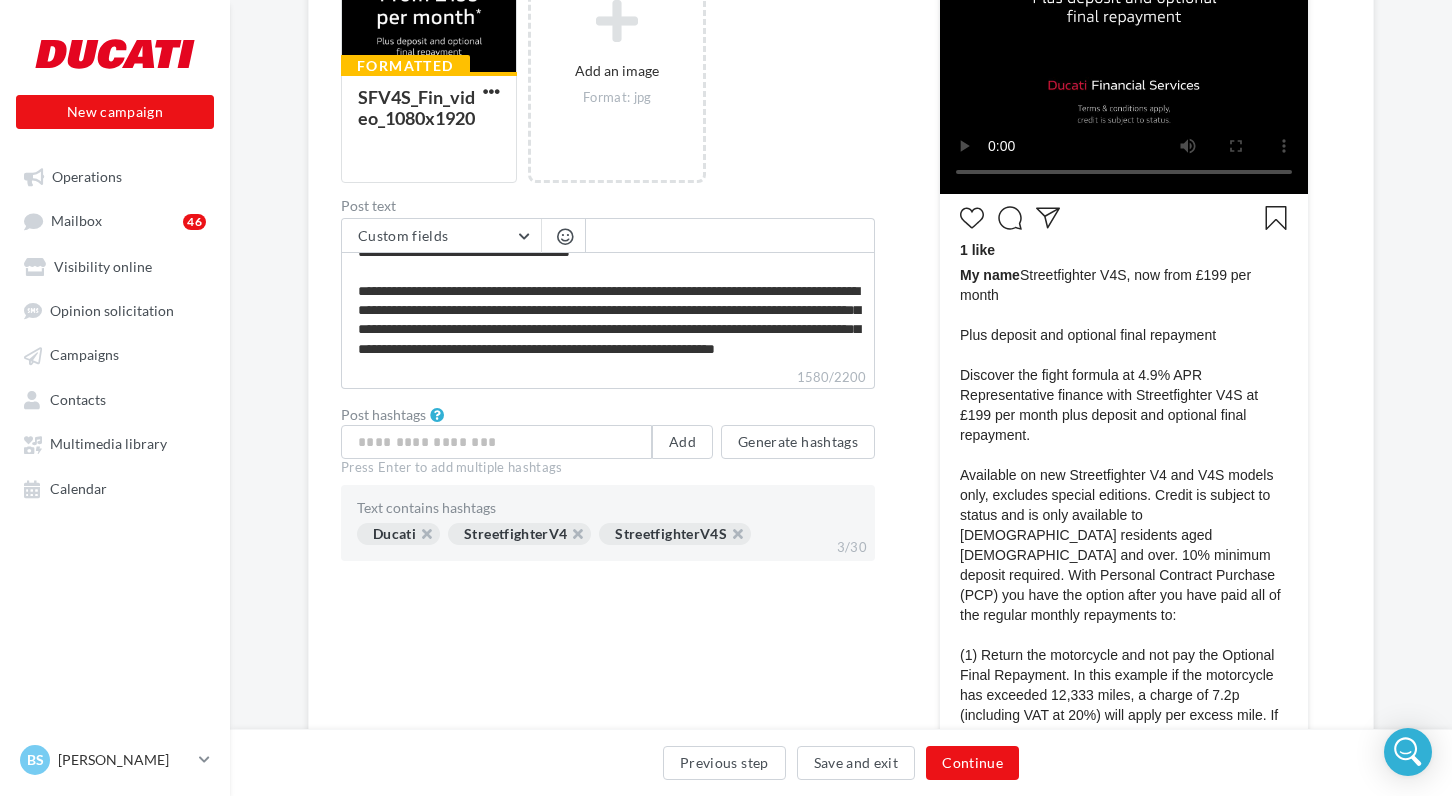 type on "**********" 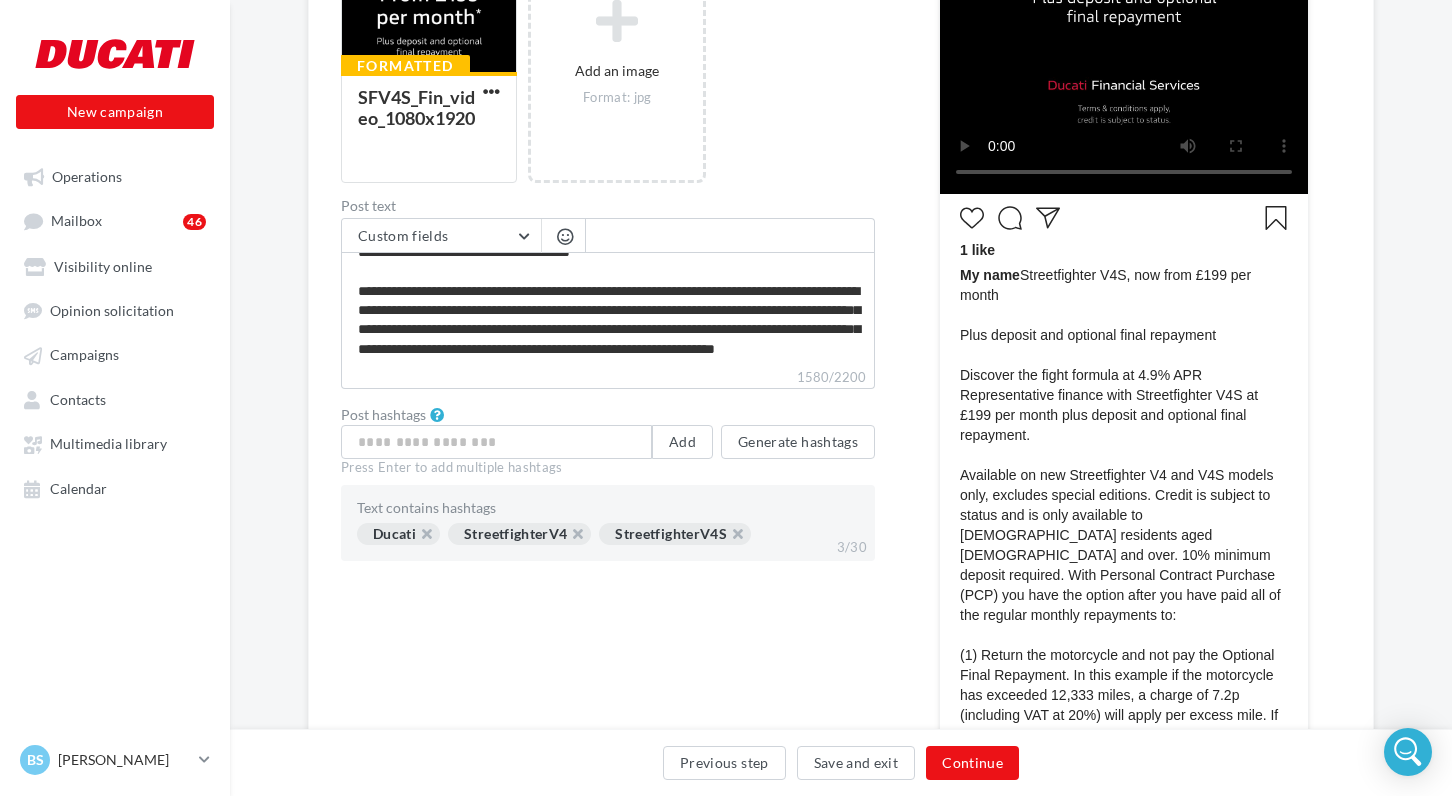 type on "**********" 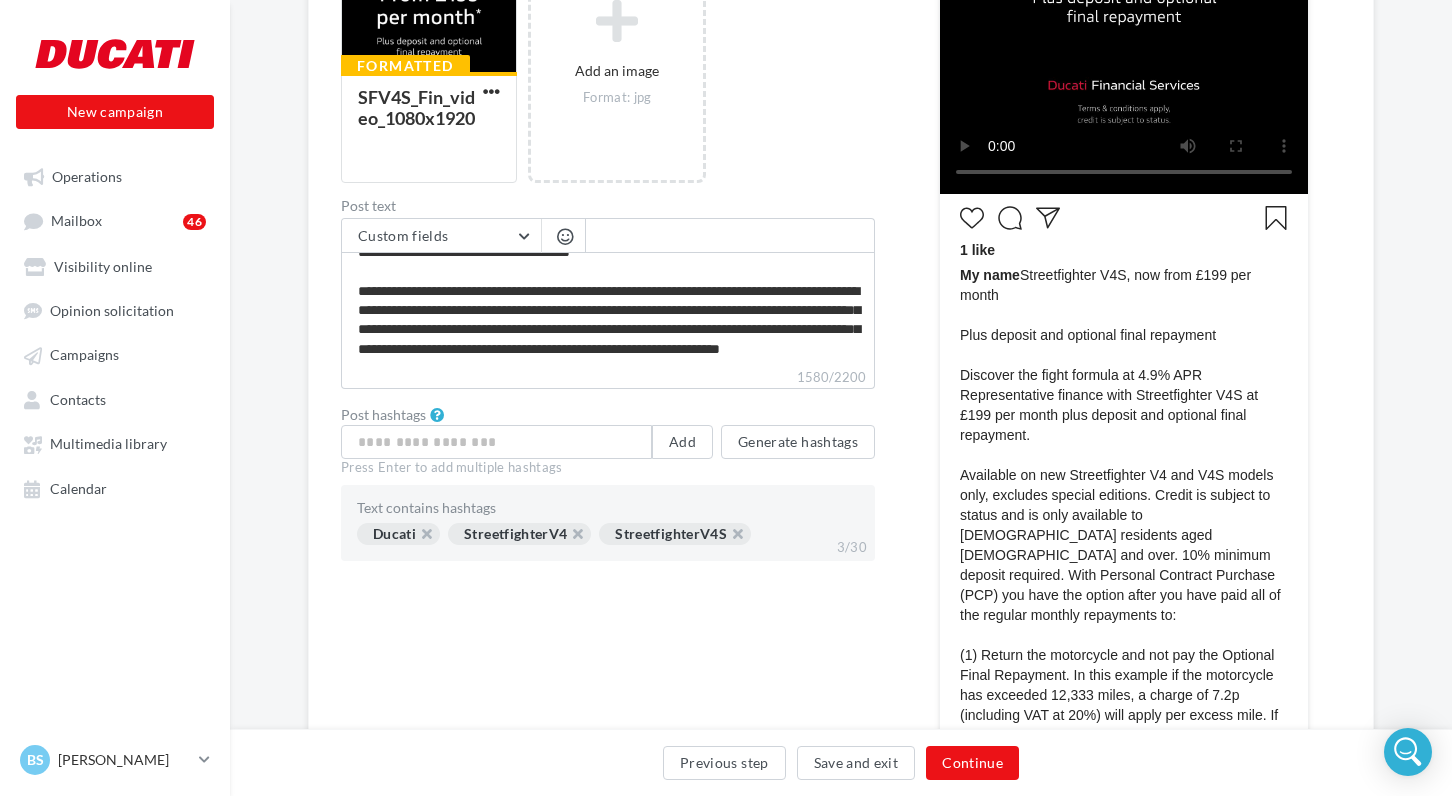 type on "**********" 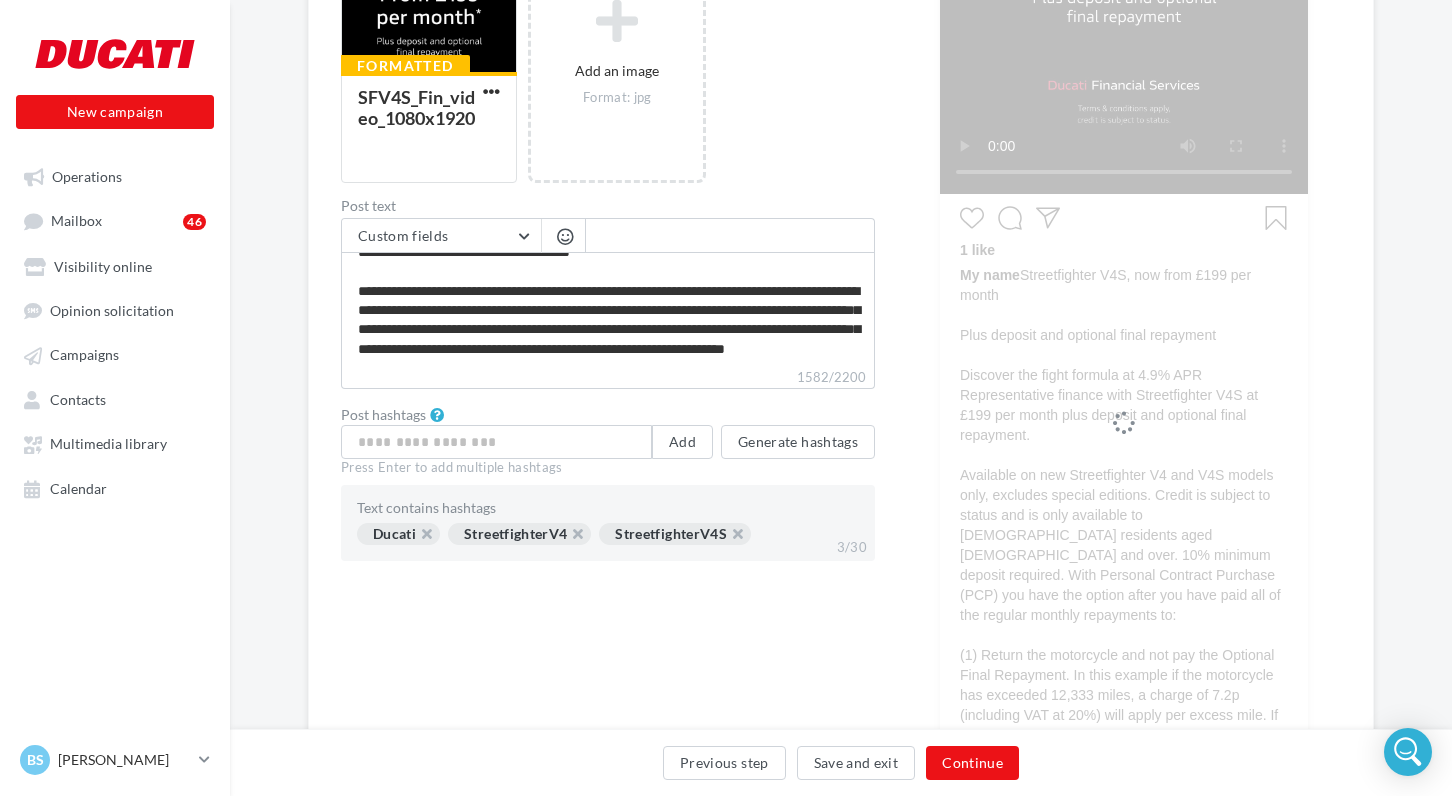 click on "1582/2200" at bounding box center (608, 309) 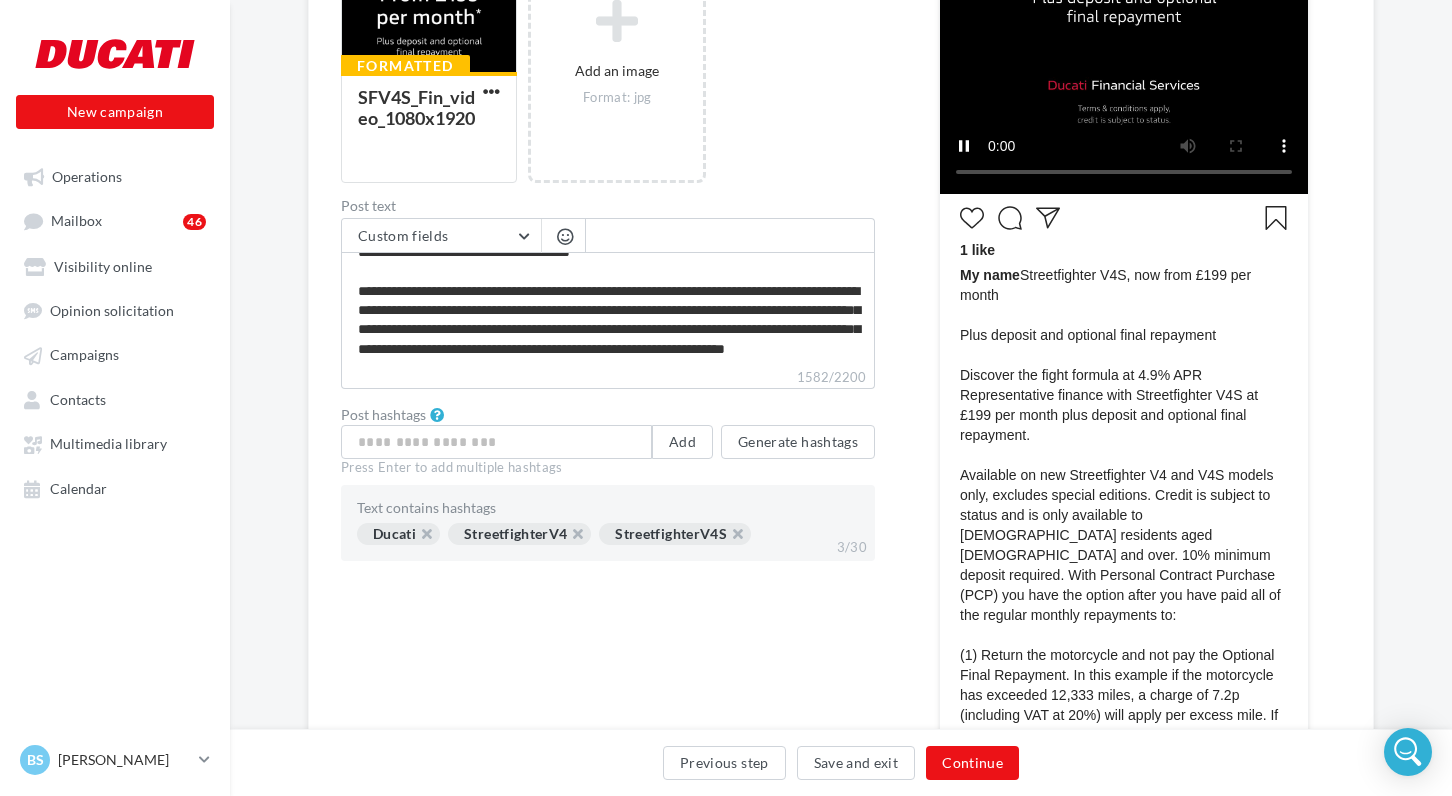 type on "**********" 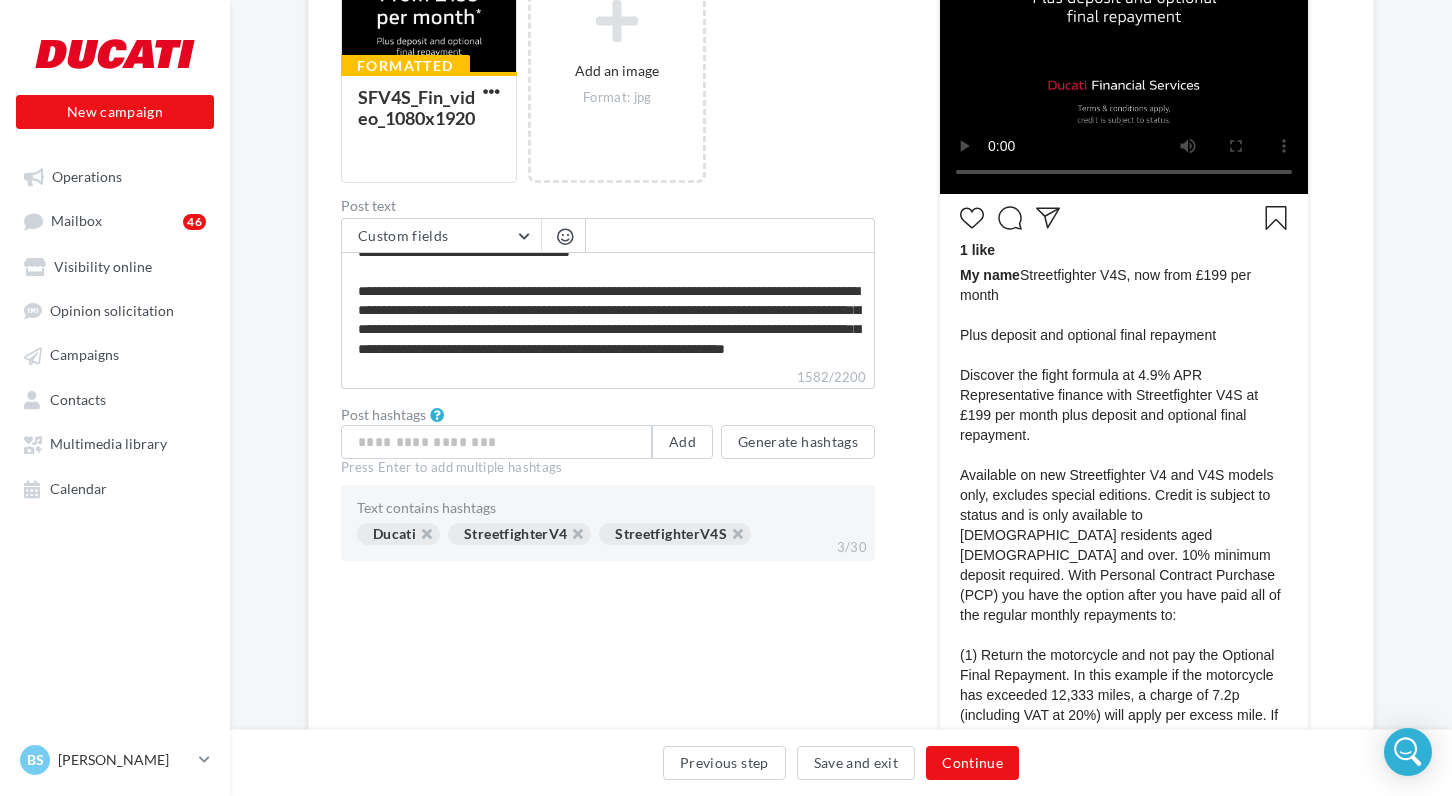 click on "1582/2200" at bounding box center (608, 309) 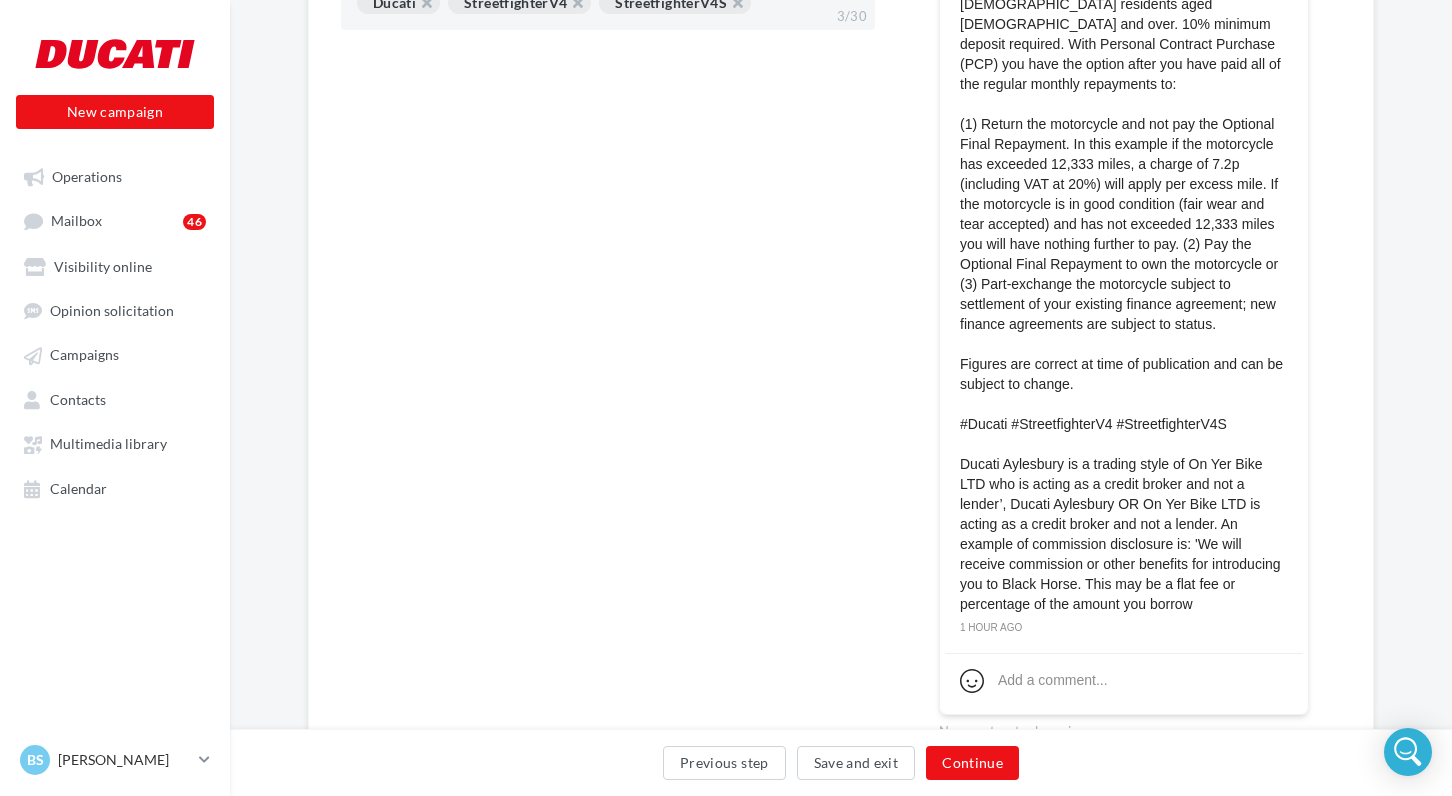 scroll, scrollTop: 1320, scrollLeft: 0, axis: vertical 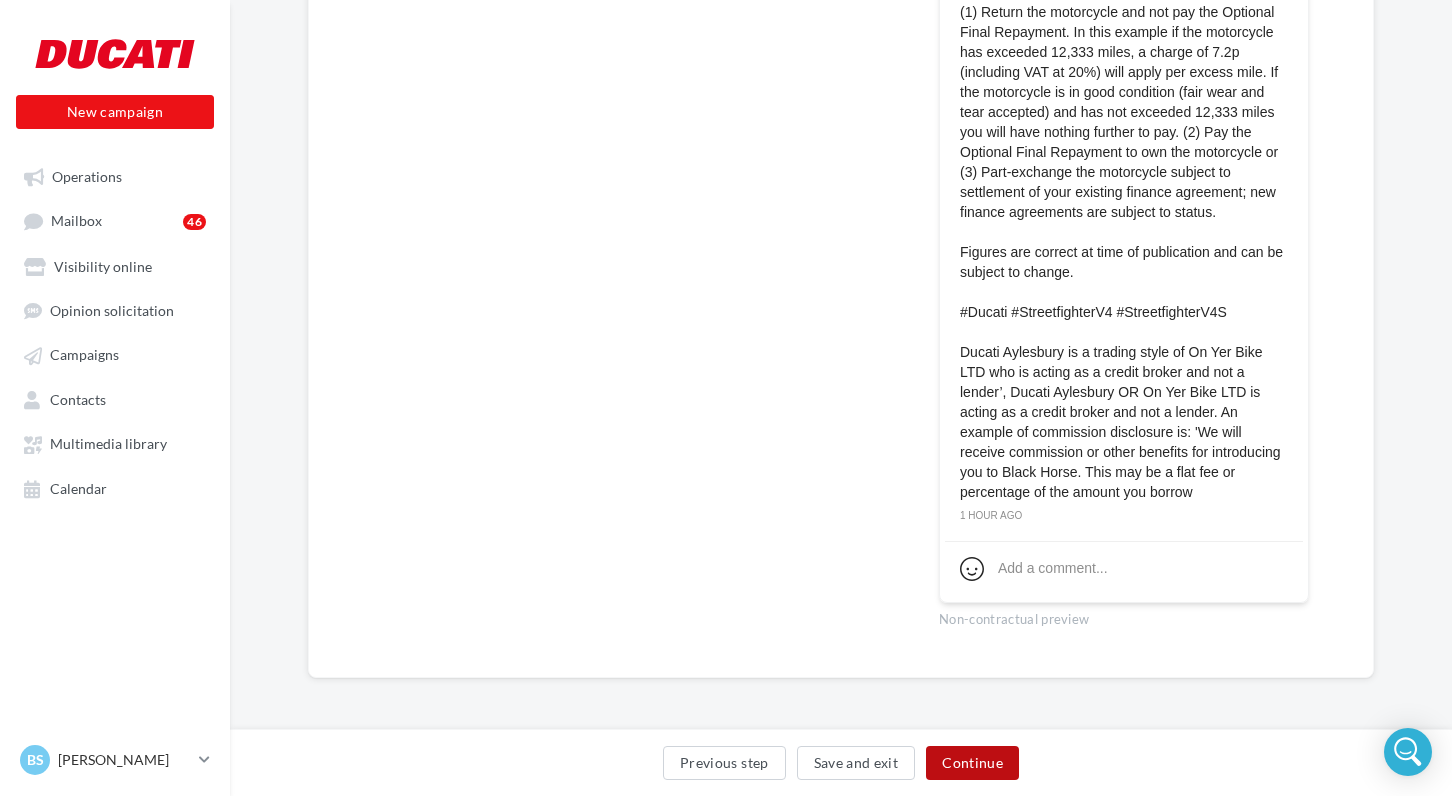 type on "**********" 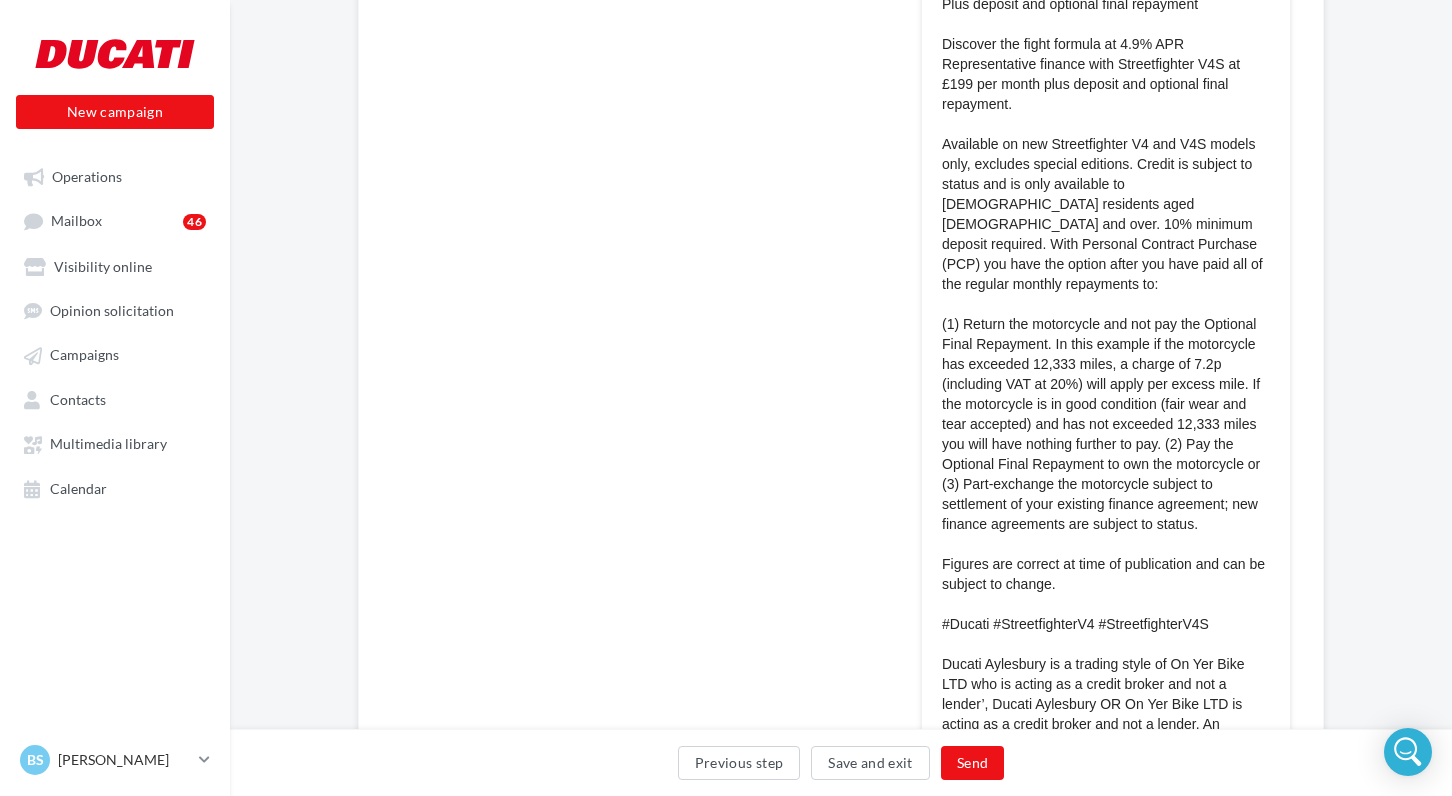scroll, scrollTop: 1159, scrollLeft: 0, axis: vertical 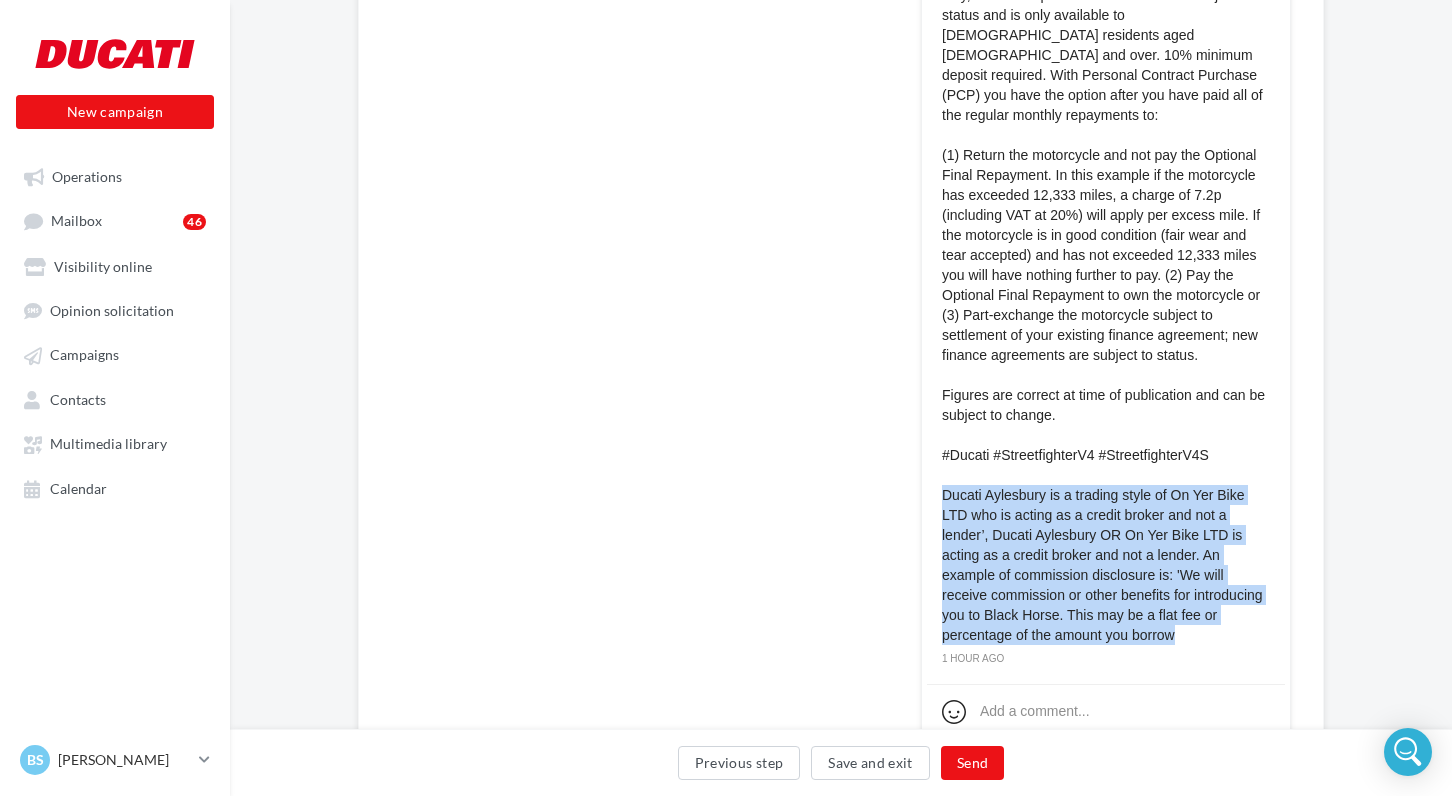 drag, startPoint x: 943, startPoint y: 497, endPoint x: 1236, endPoint y: 634, distance: 323.44705 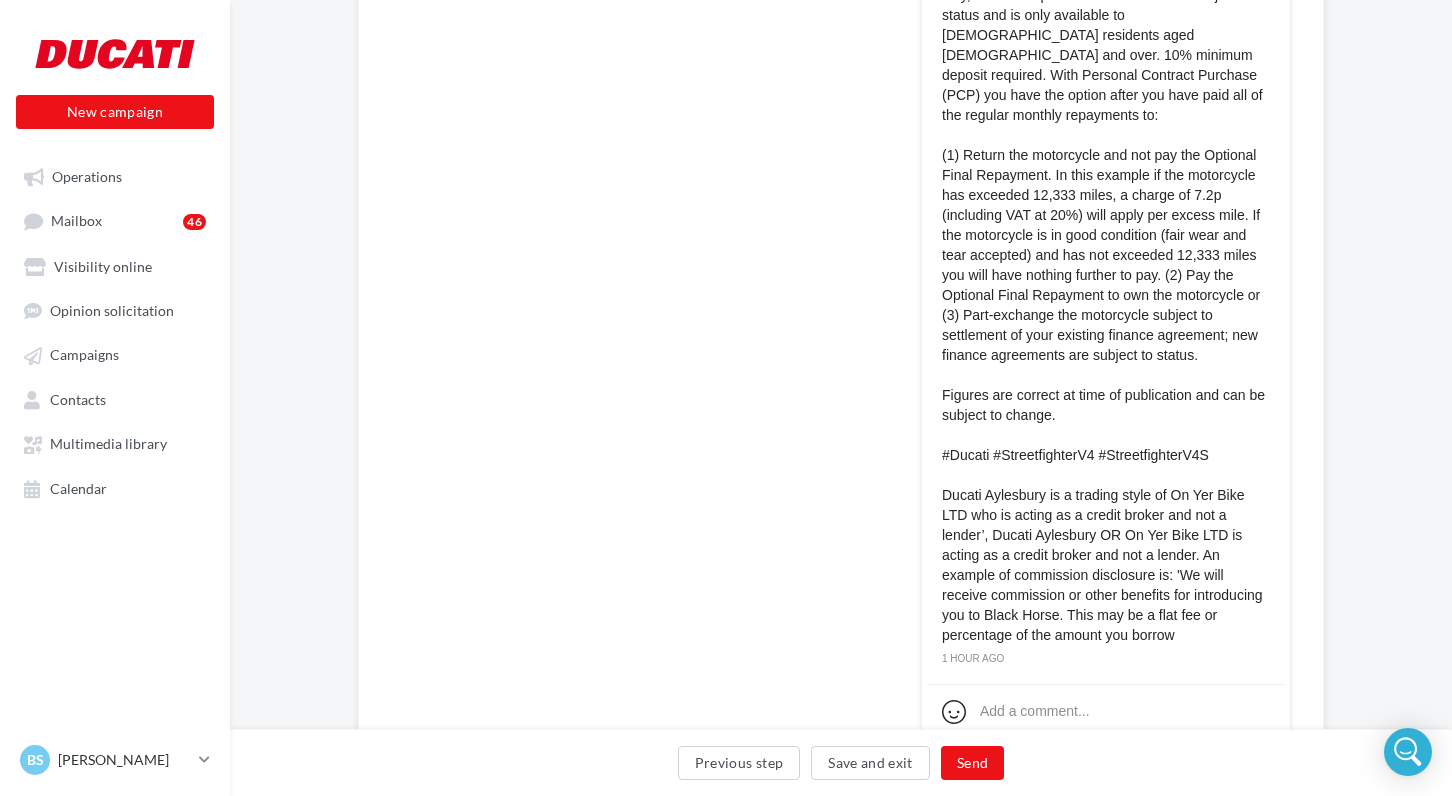 click on "**********" at bounding box center [640, -68] 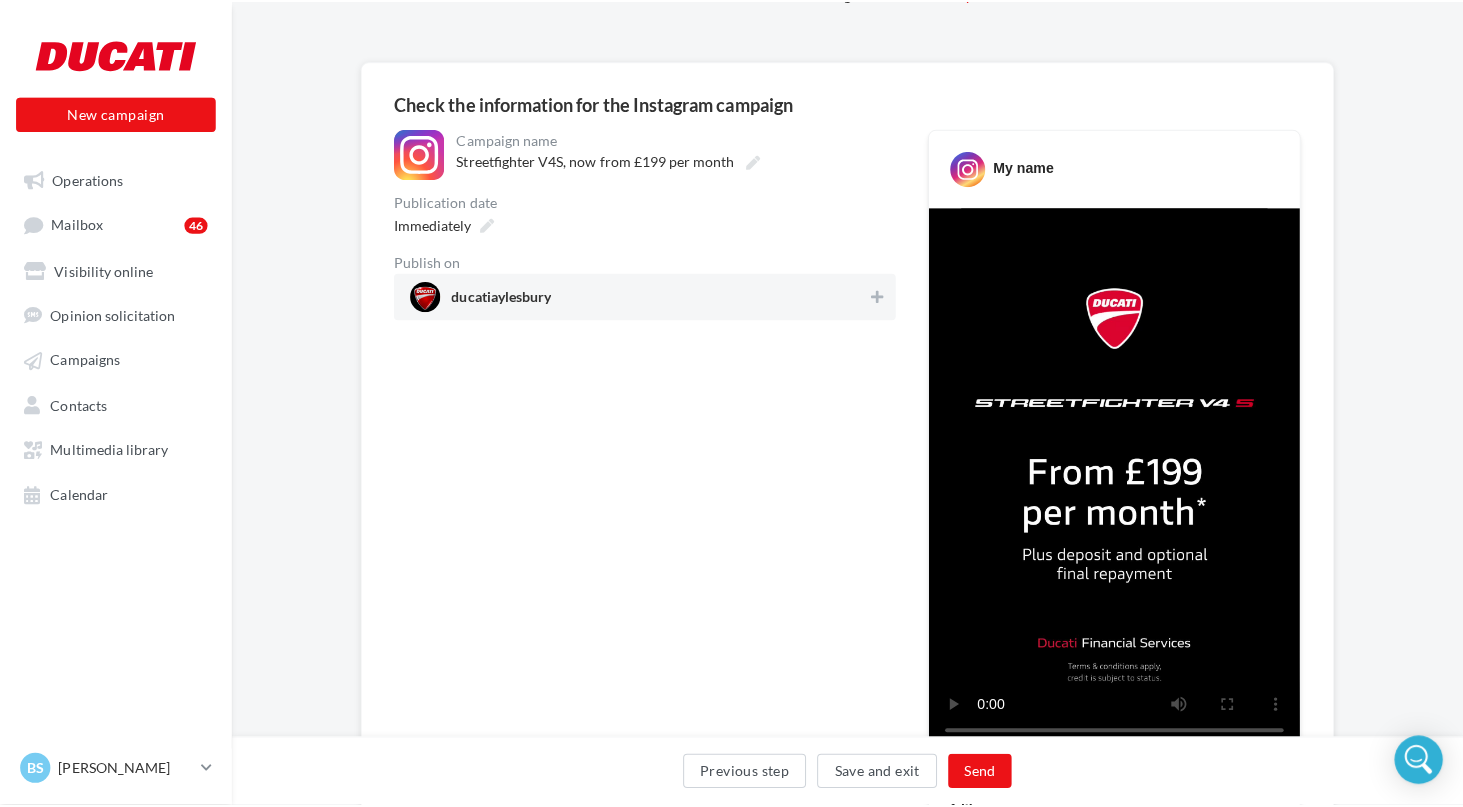 scroll, scrollTop: 103, scrollLeft: 0, axis: vertical 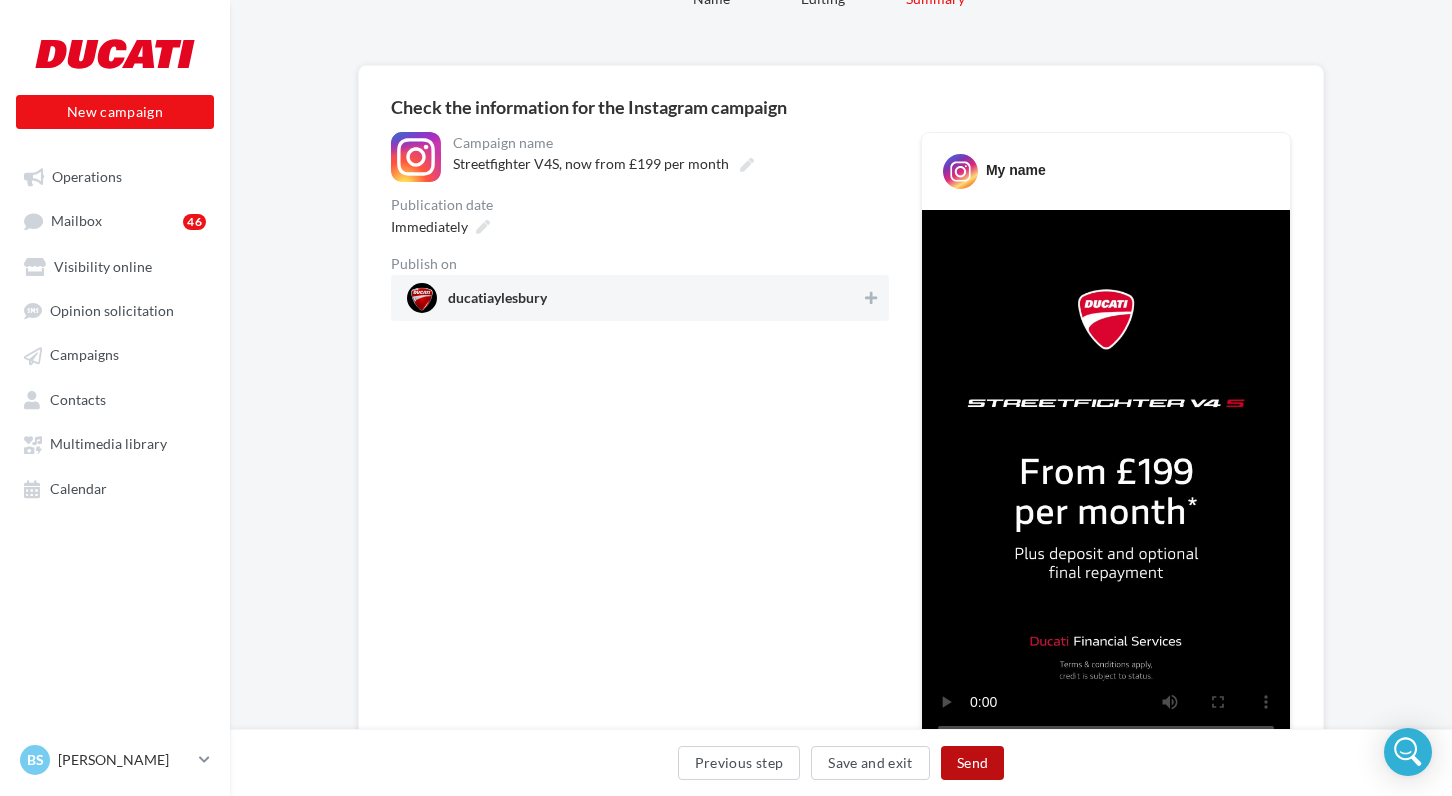 click on "Send" at bounding box center [972, 763] 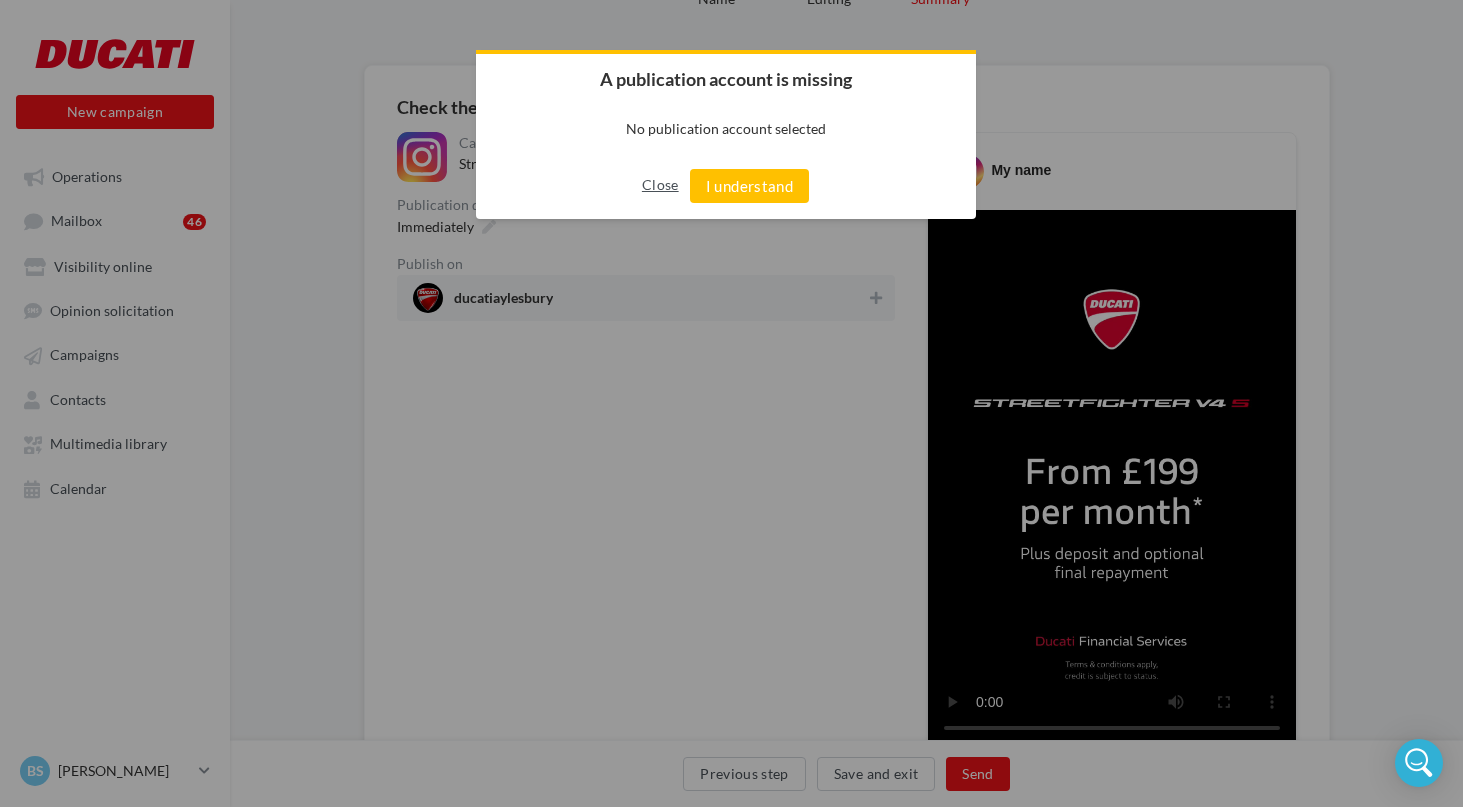 click on "Close" at bounding box center [660, 185] 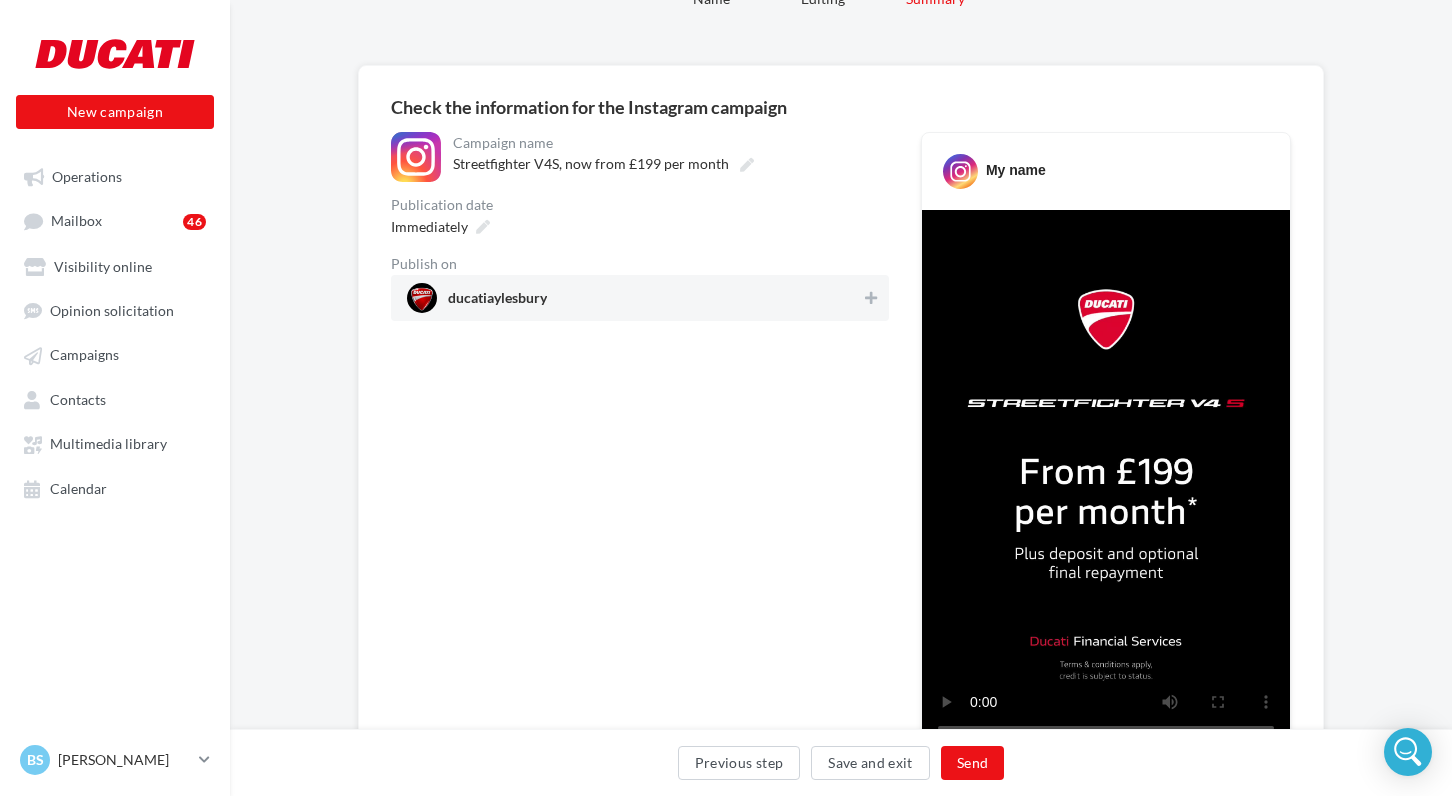 click on "ducatiaylesbury" at bounding box center [634, 298] 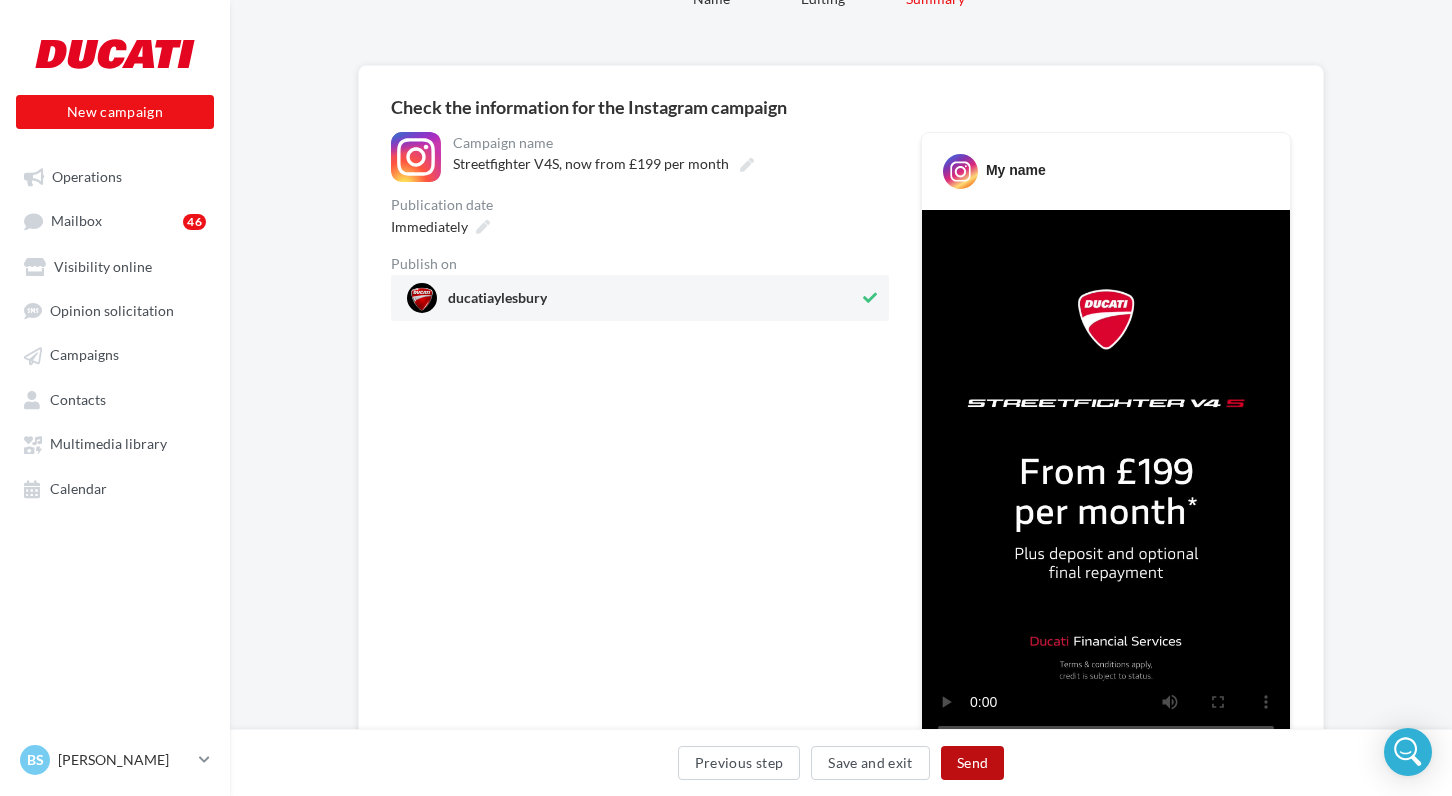 click on "Send" at bounding box center [972, 763] 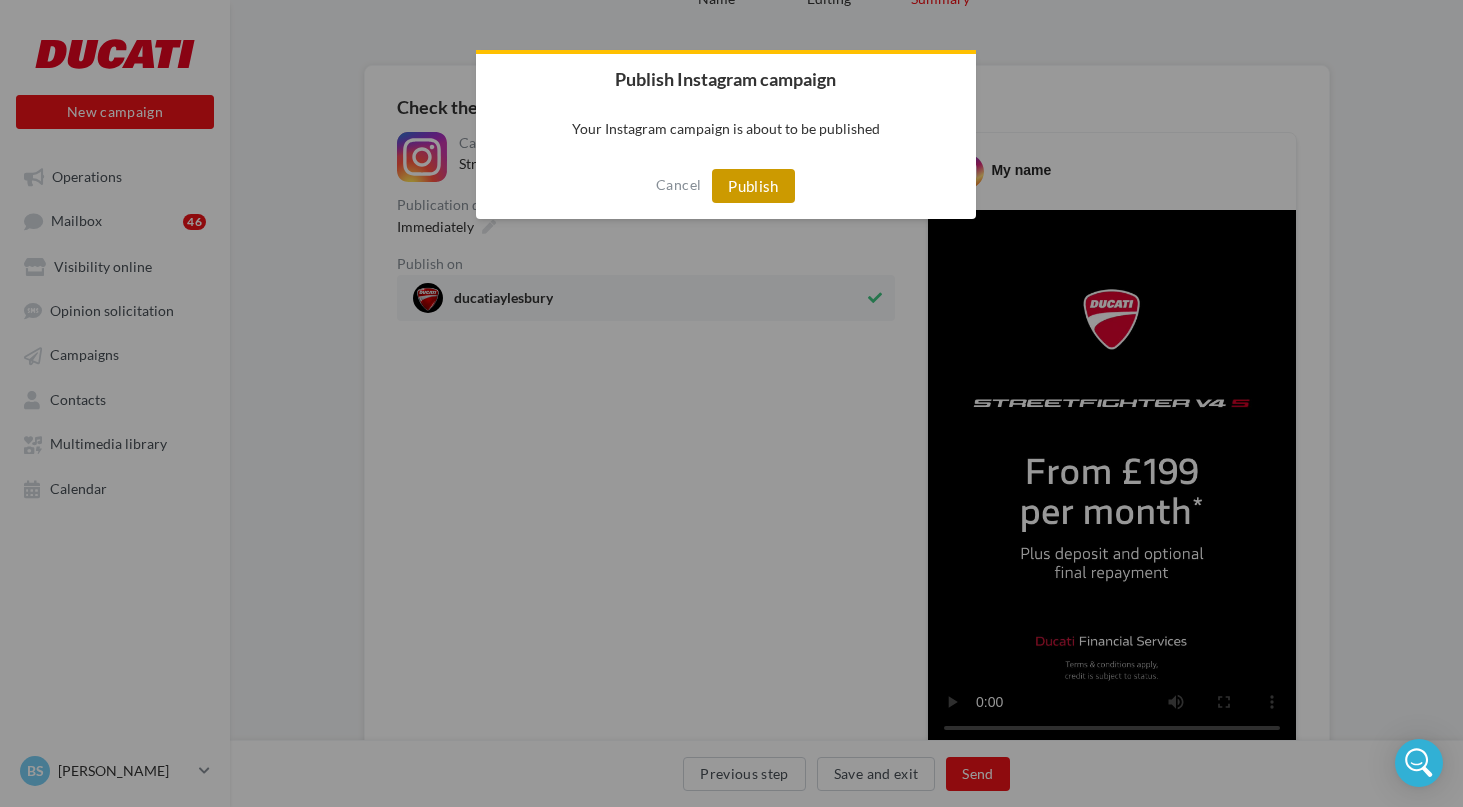 click on "Publish" at bounding box center [753, 186] 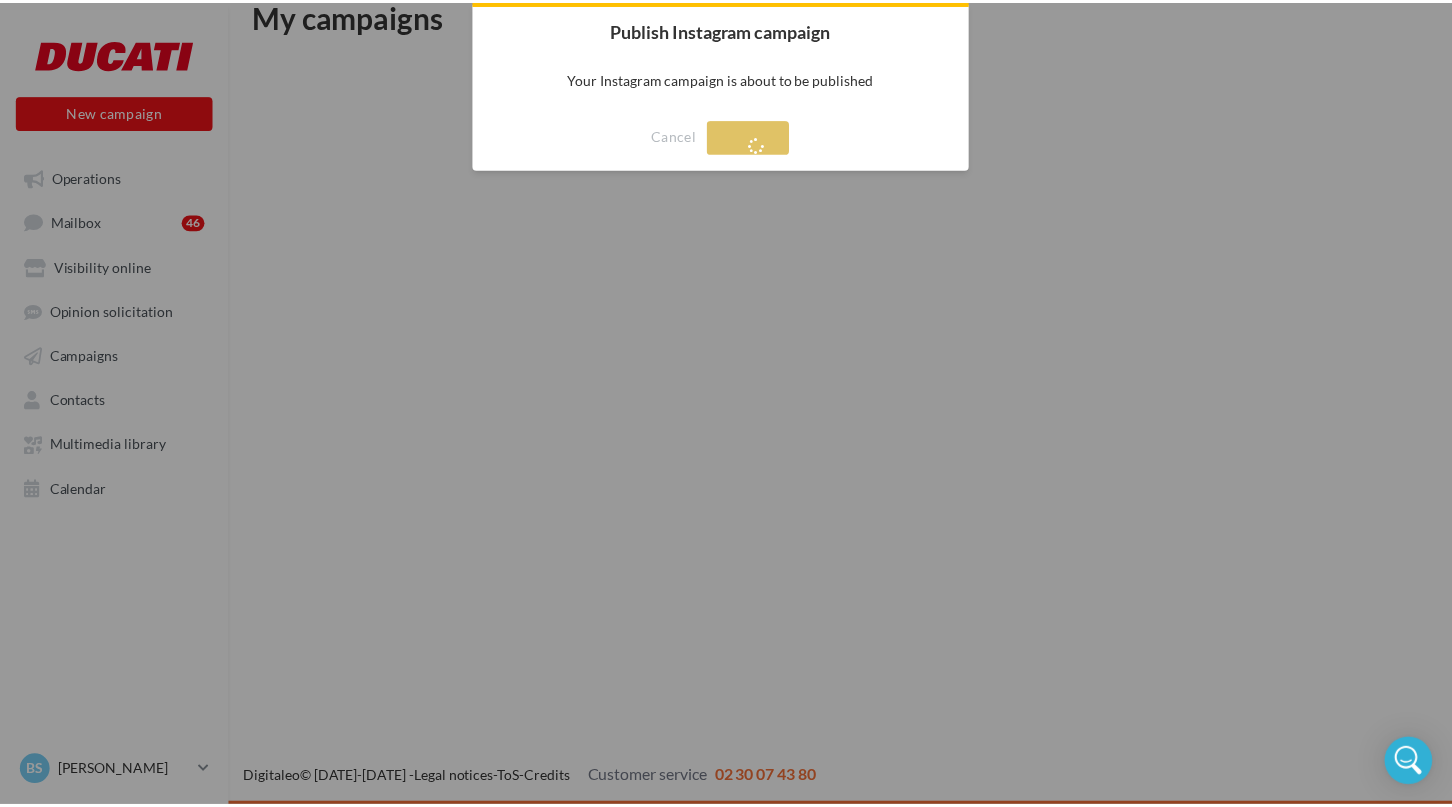 scroll, scrollTop: 32, scrollLeft: 0, axis: vertical 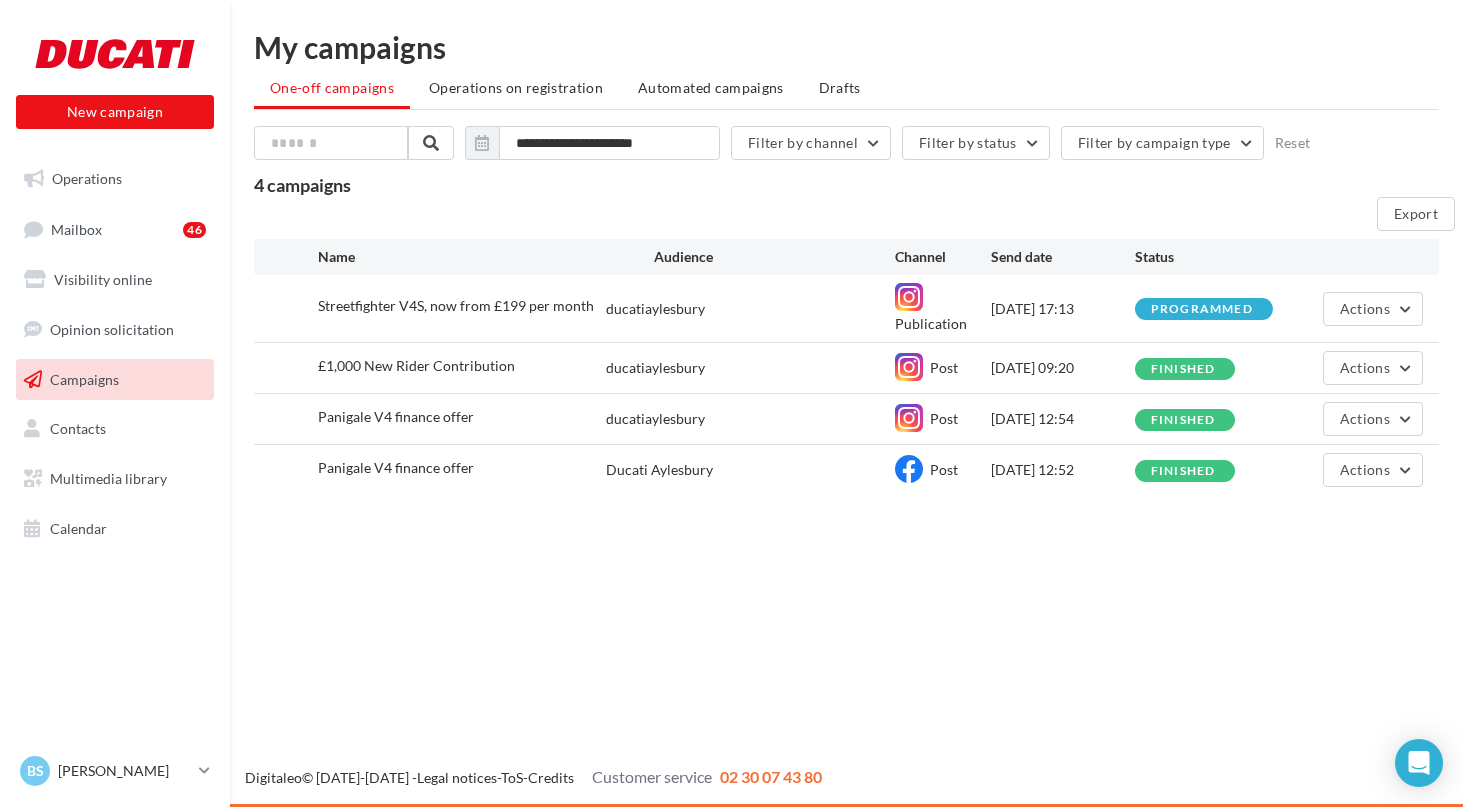 click on "One-off campaigns
Operations on registration
Automated campaigns
Drafts" at bounding box center [846, 90] 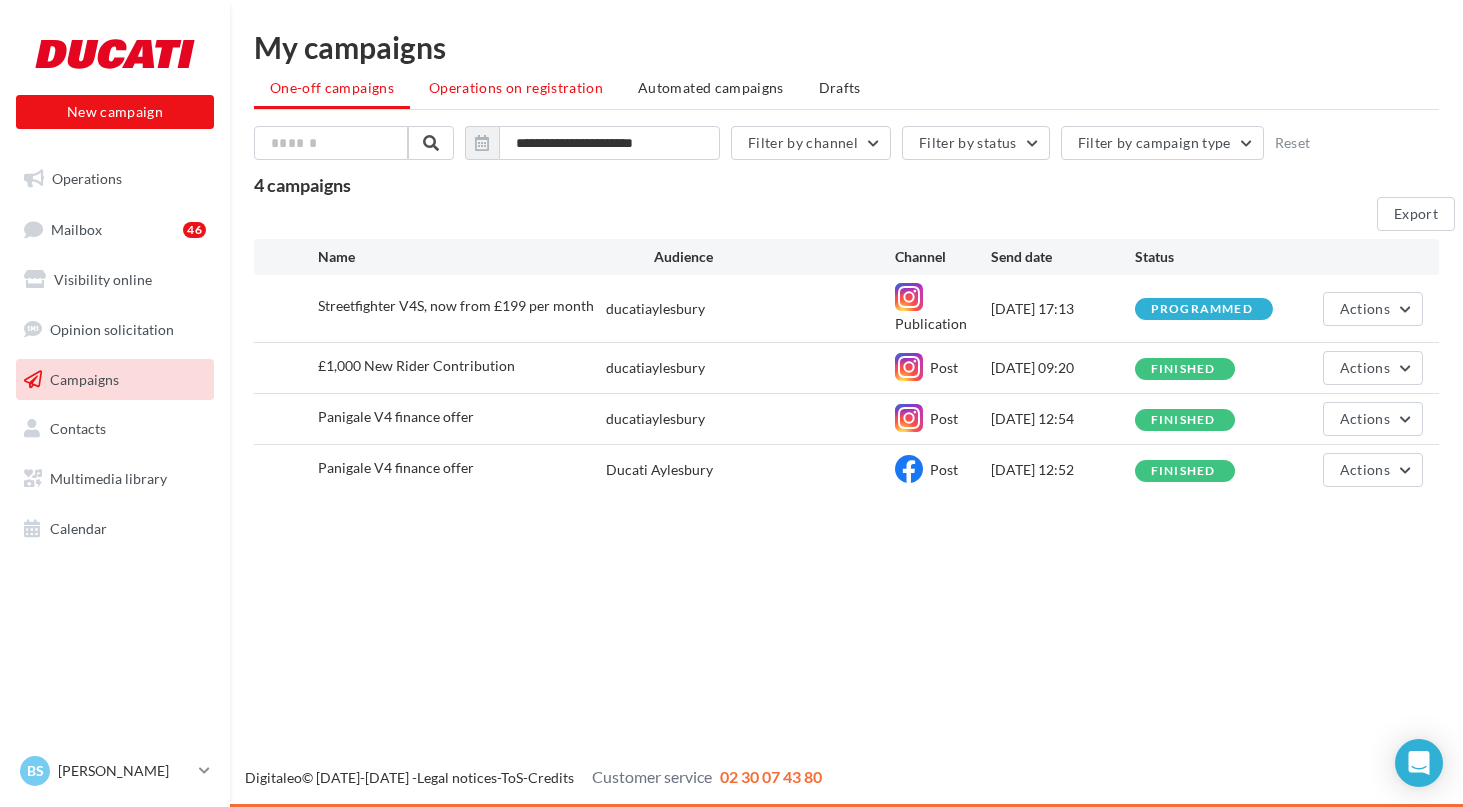 click on "Operations on registration" at bounding box center [516, 87] 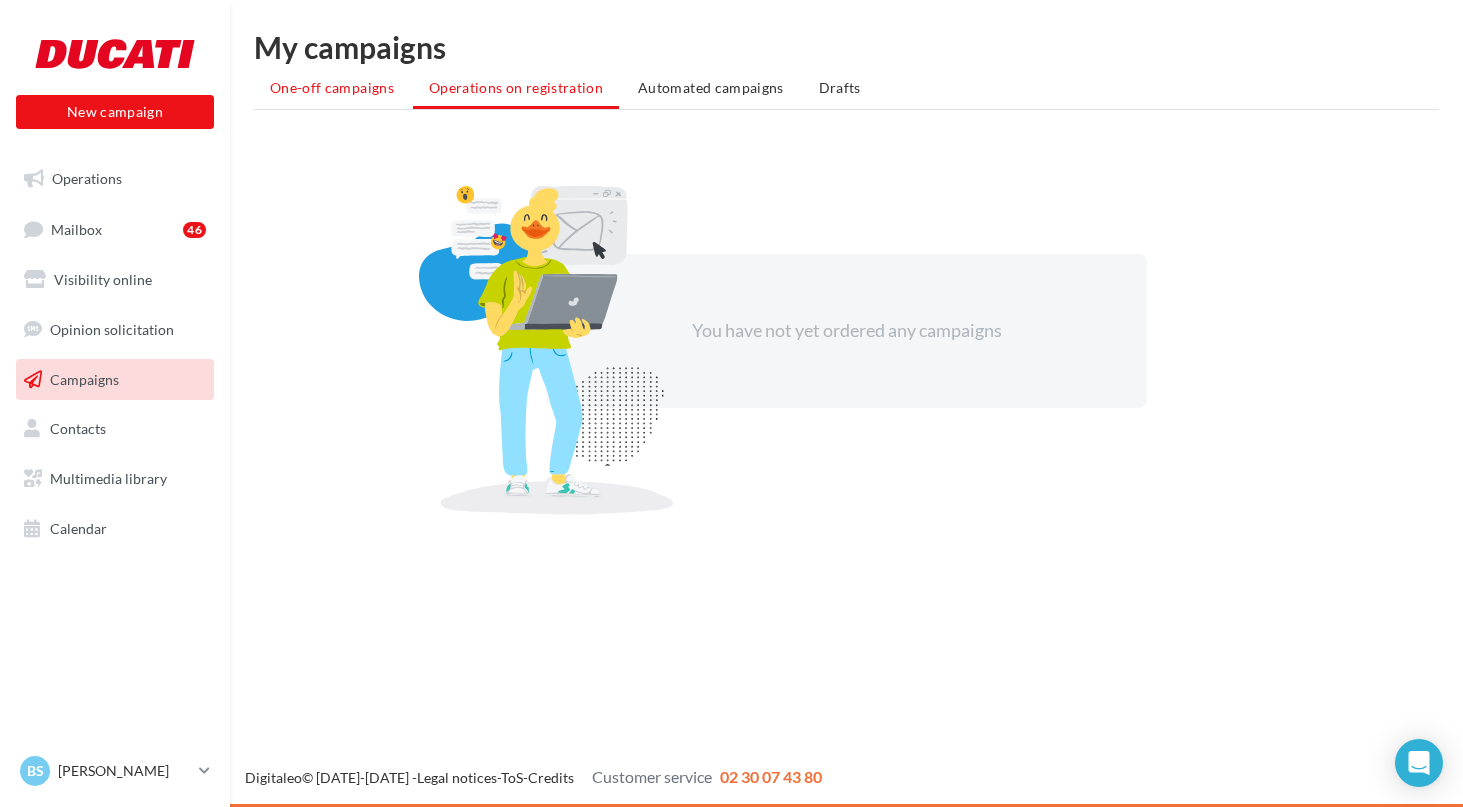 click on "One-off campaigns" at bounding box center [332, 87] 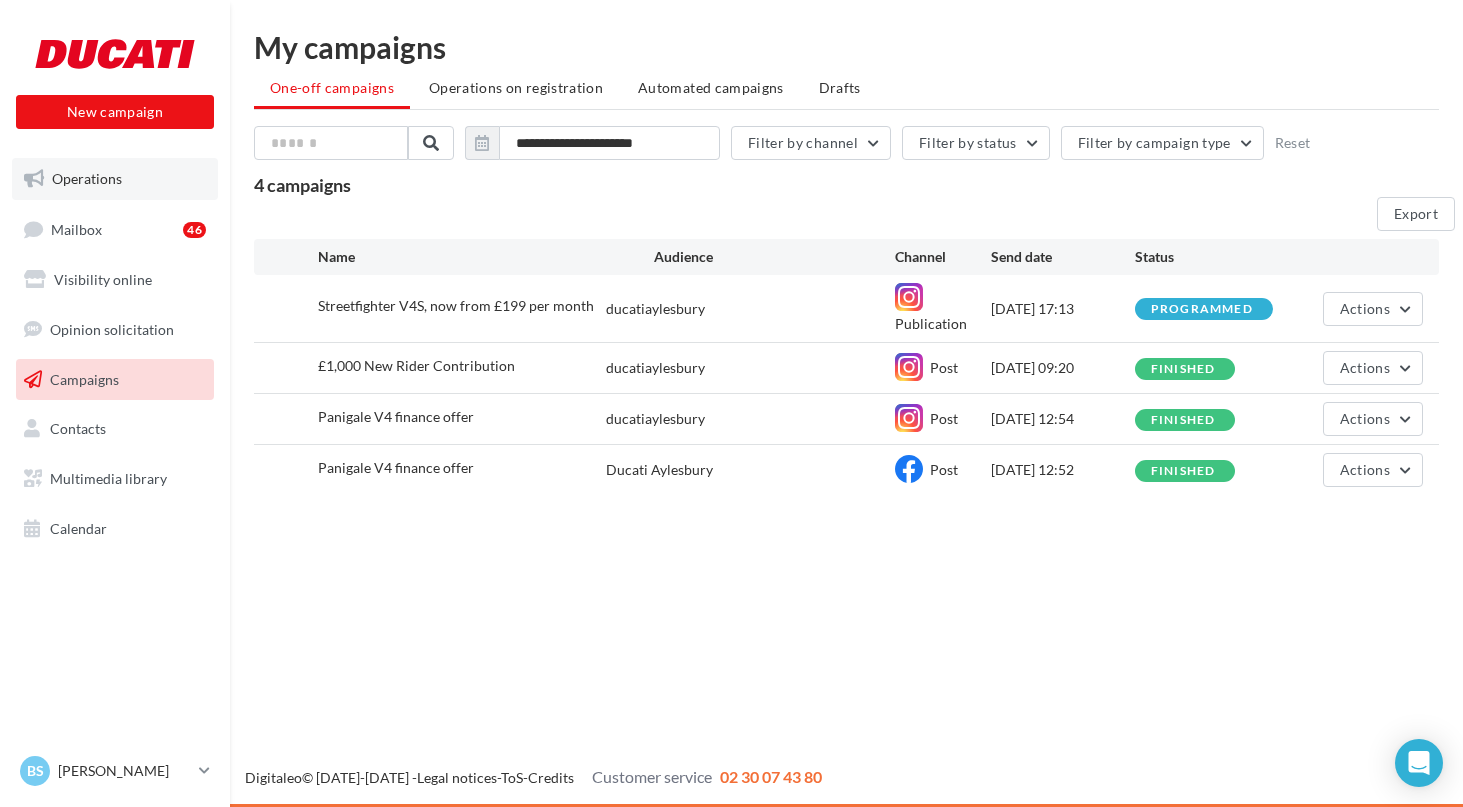 click on "Operations" at bounding box center (87, 178) 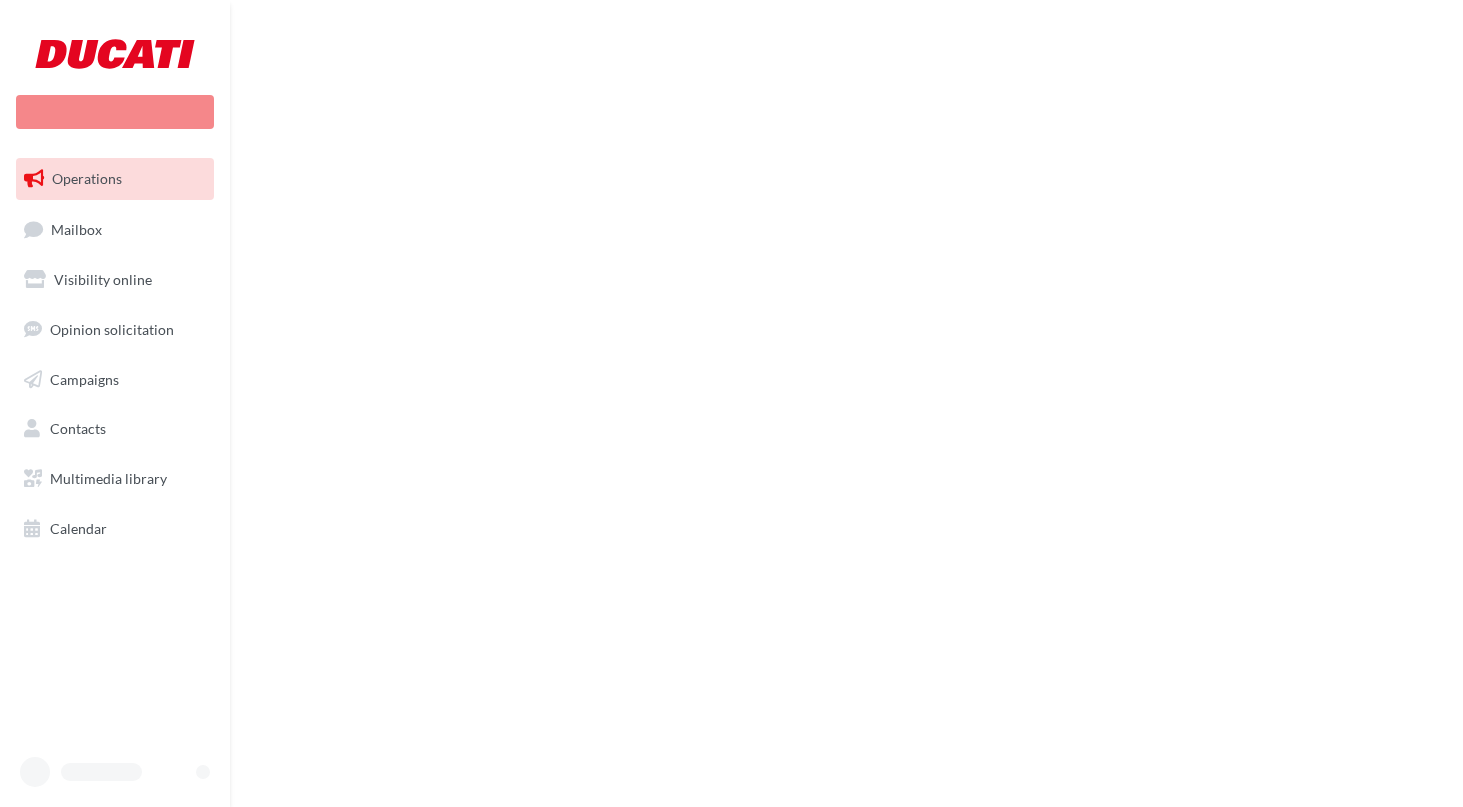 scroll, scrollTop: 0, scrollLeft: 0, axis: both 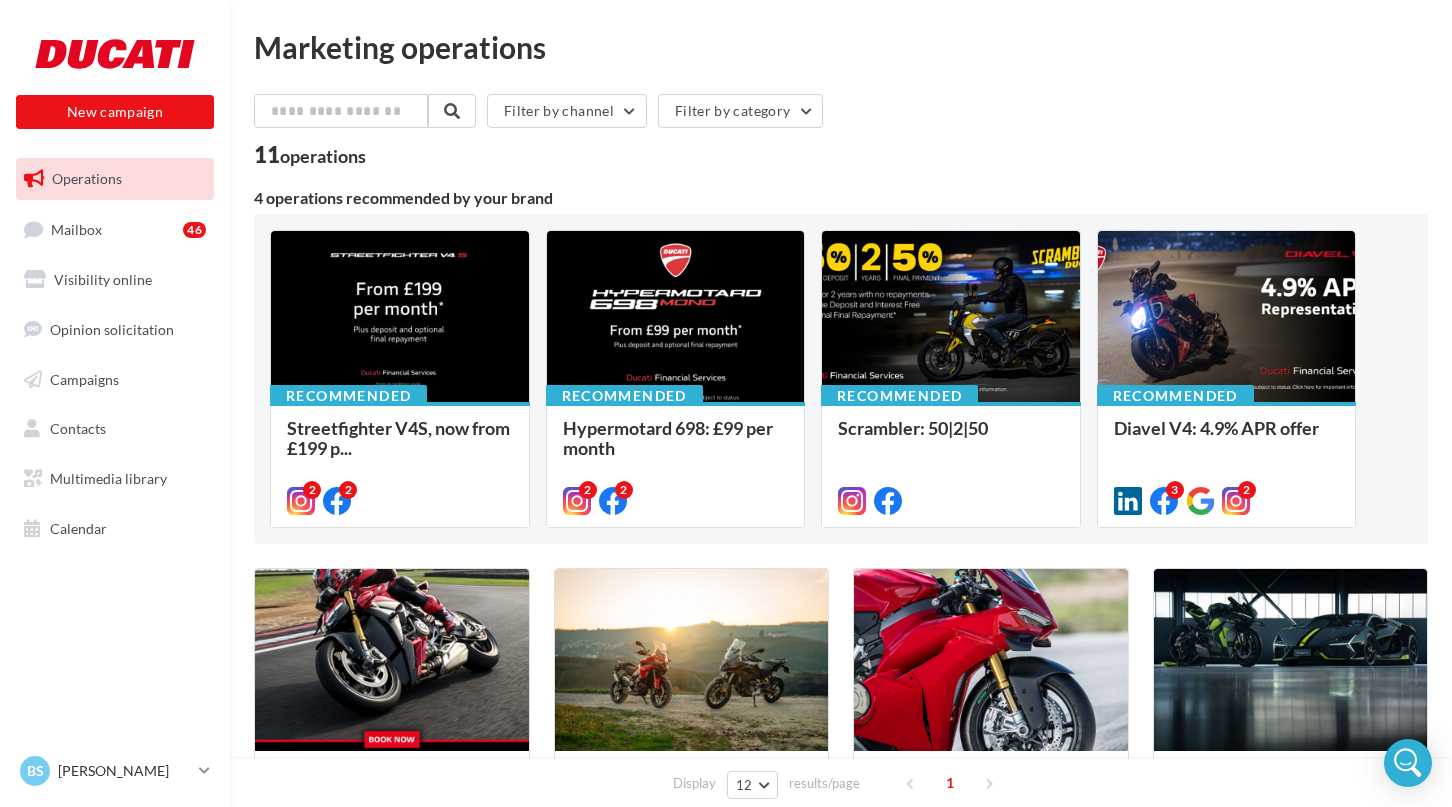 click on "Filter by channel         Filter by category
11
operations" at bounding box center (841, 130) 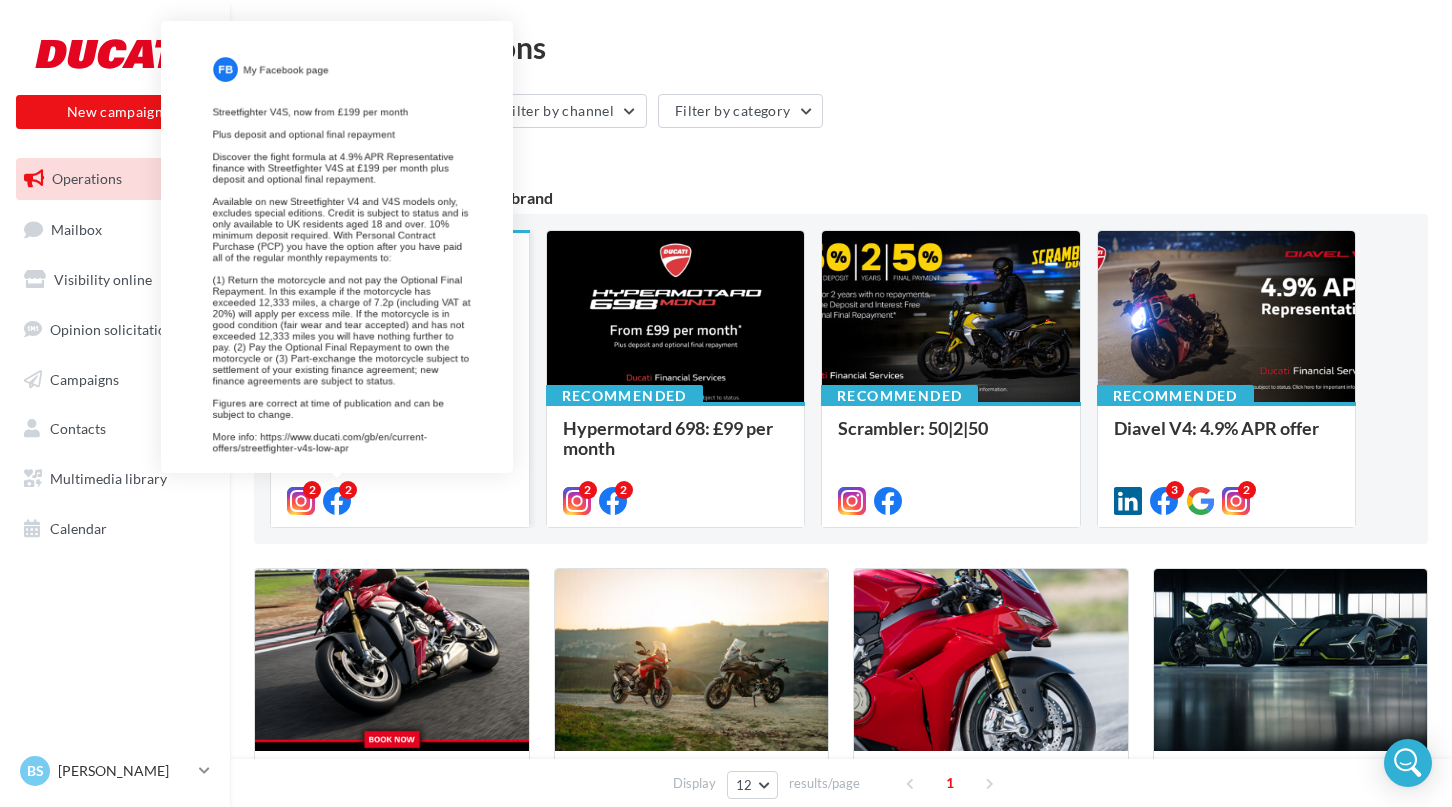click at bounding box center [337, 501] 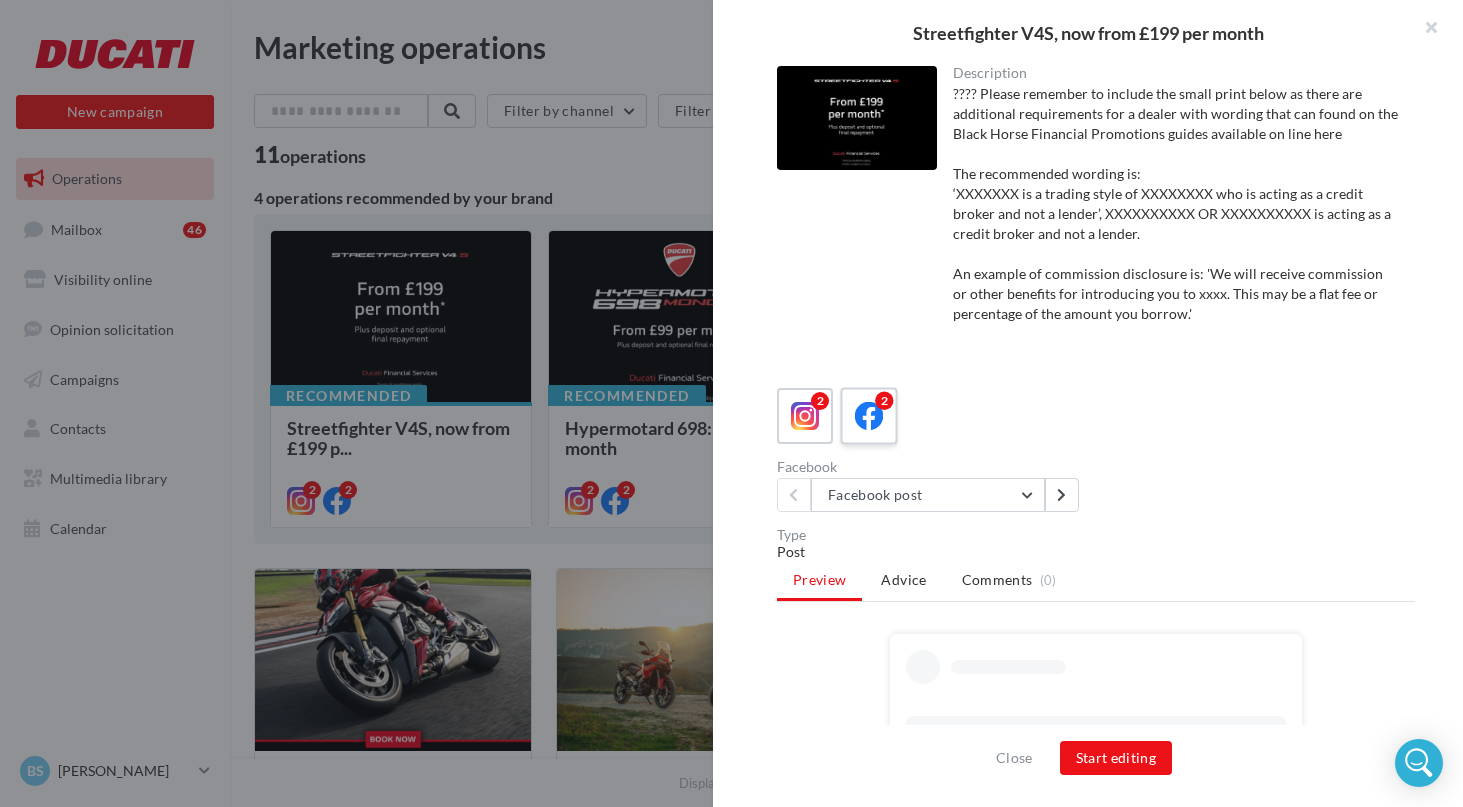 click at bounding box center (869, 416) 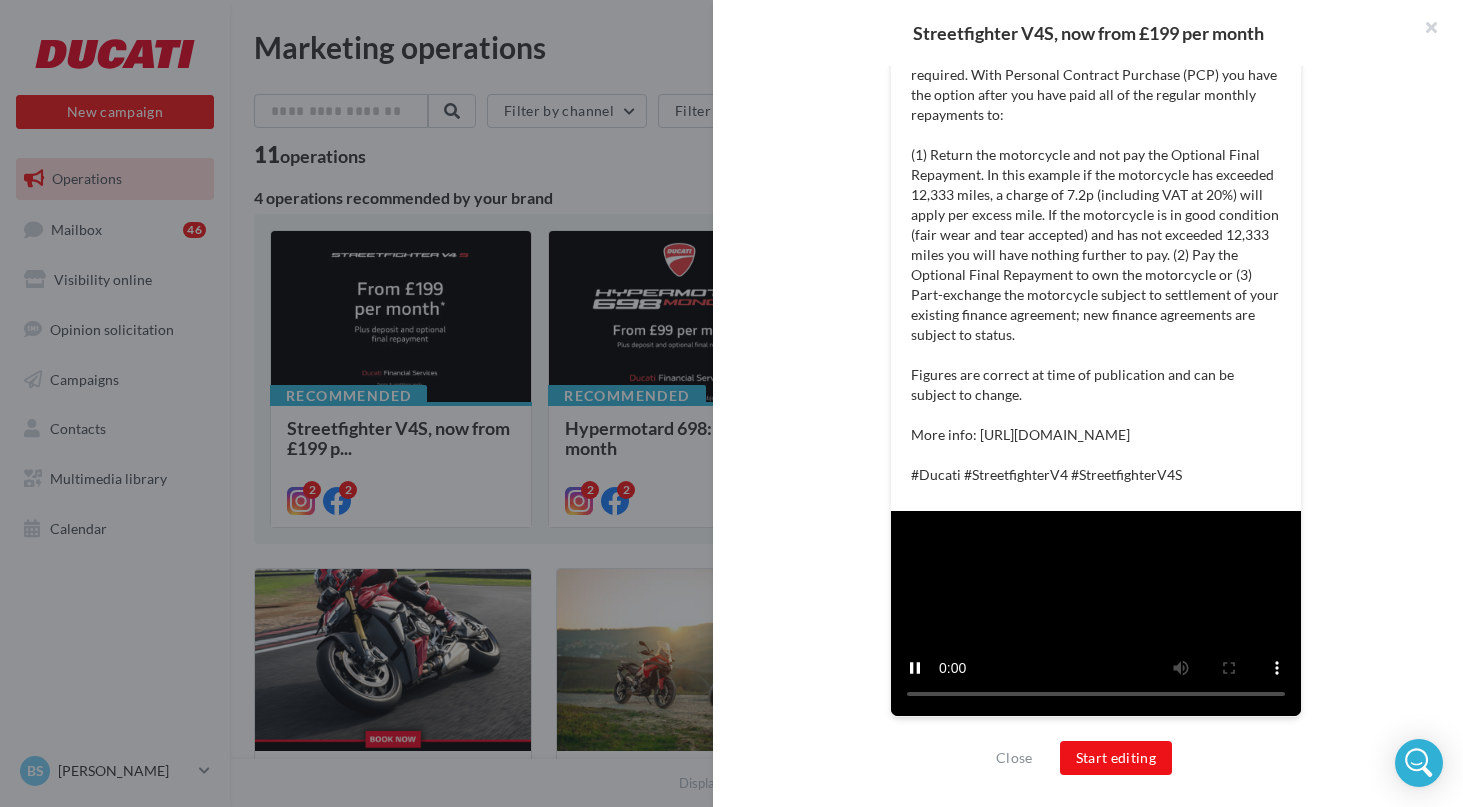 scroll, scrollTop: 912, scrollLeft: 0, axis: vertical 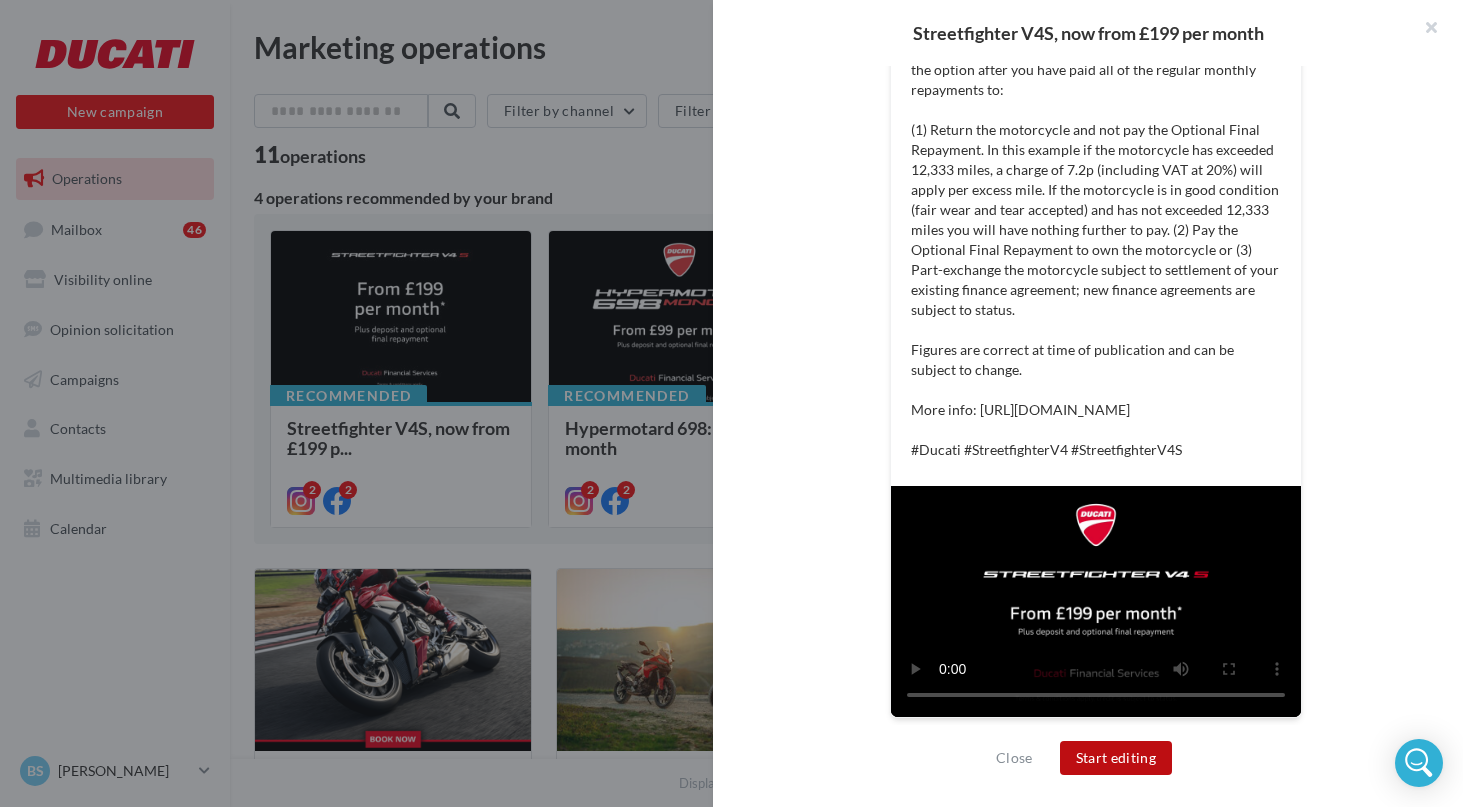 click on "Start editing" at bounding box center (1116, 758) 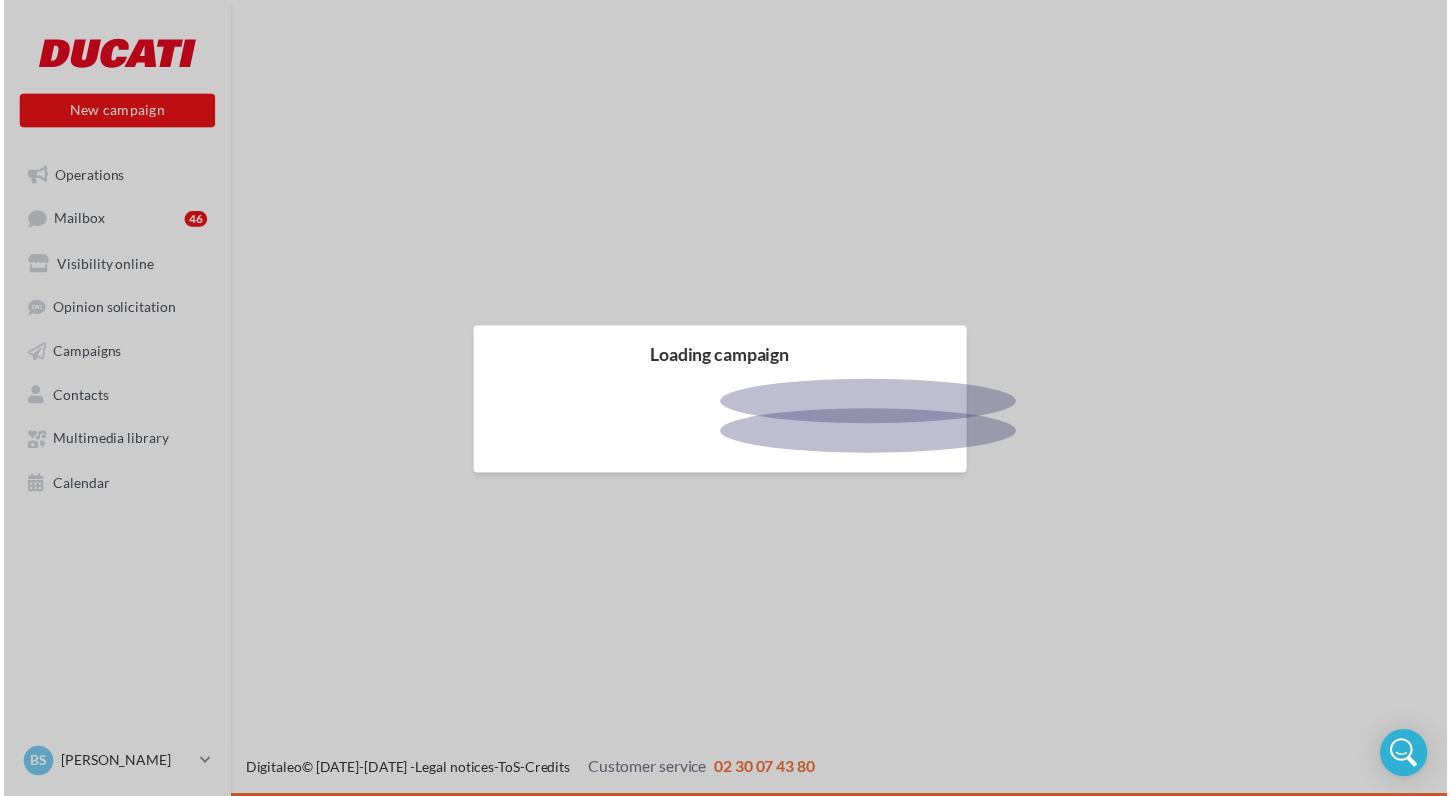 scroll, scrollTop: 0, scrollLeft: 0, axis: both 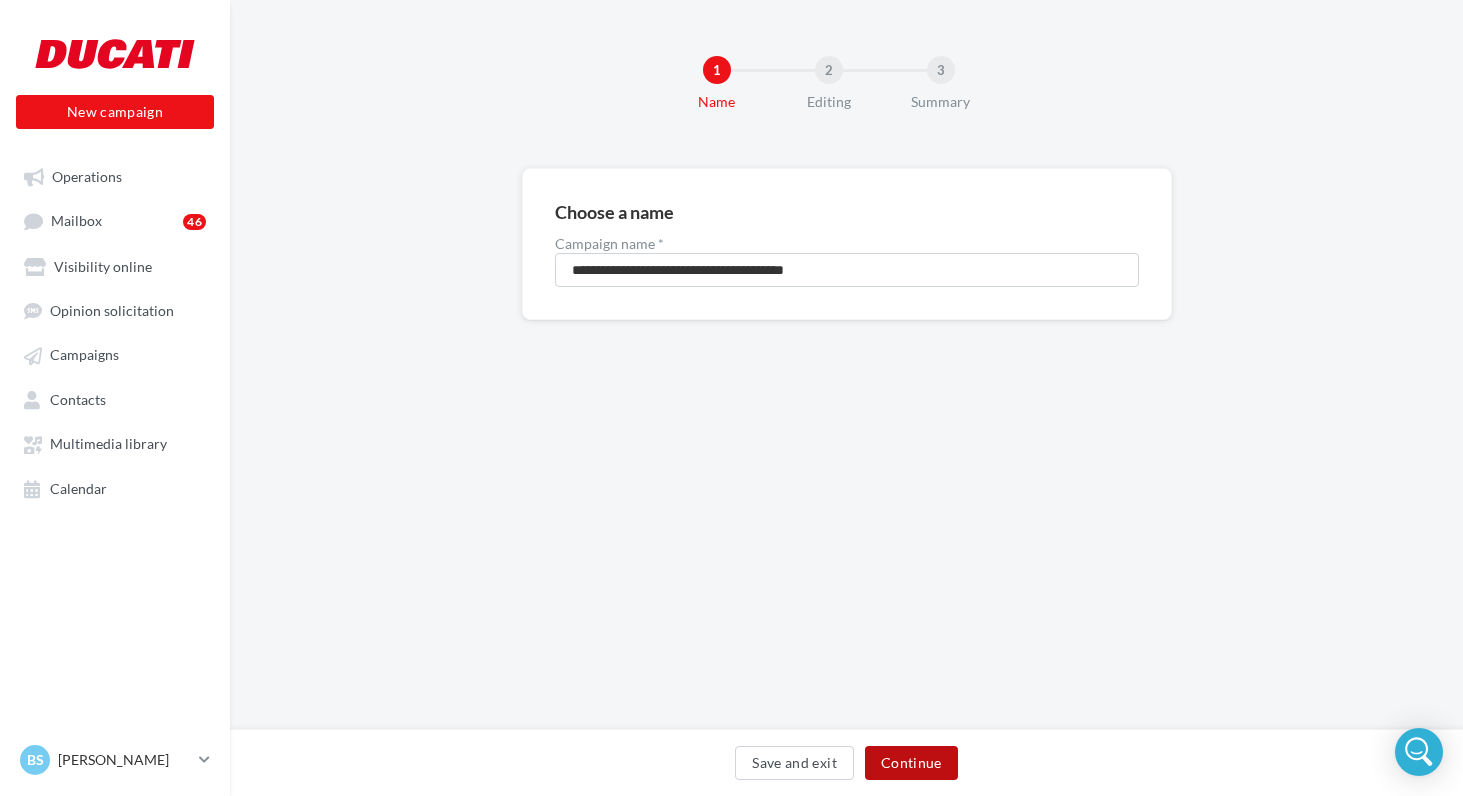 click on "Continue" at bounding box center (911, 763) 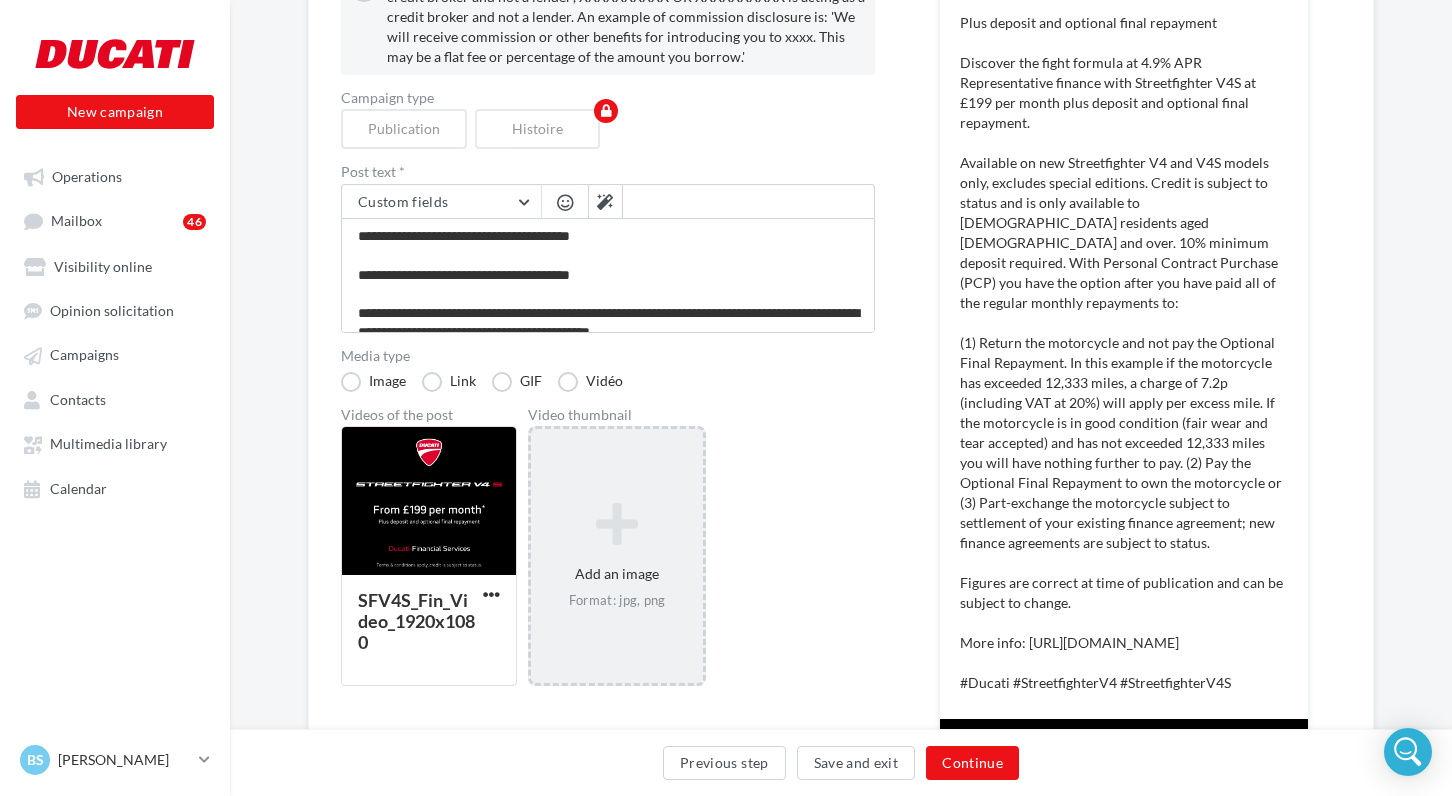 scroll, scrollTop: 358, scrollLeft: 0, axis: vertical 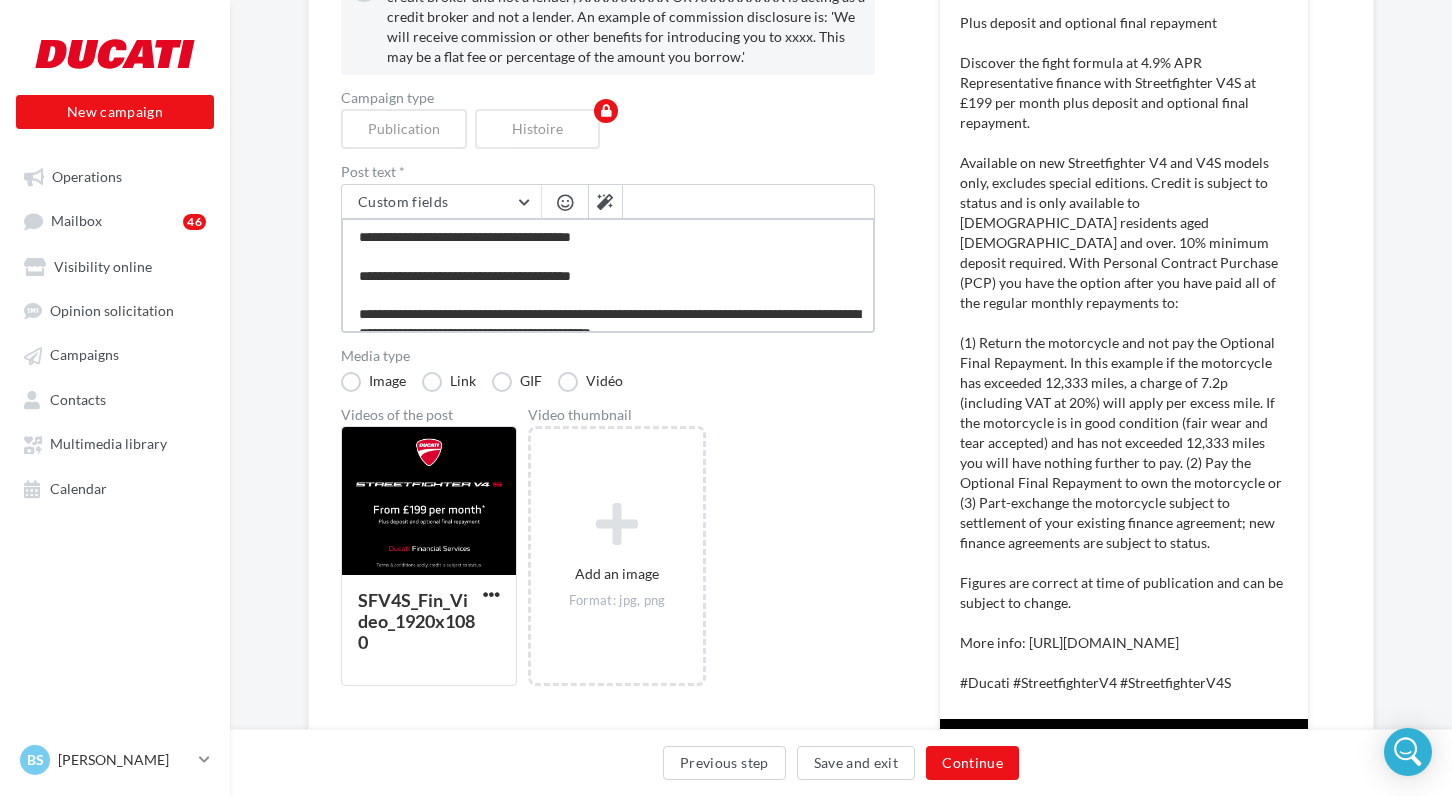 click at bounding box center (608, 275) 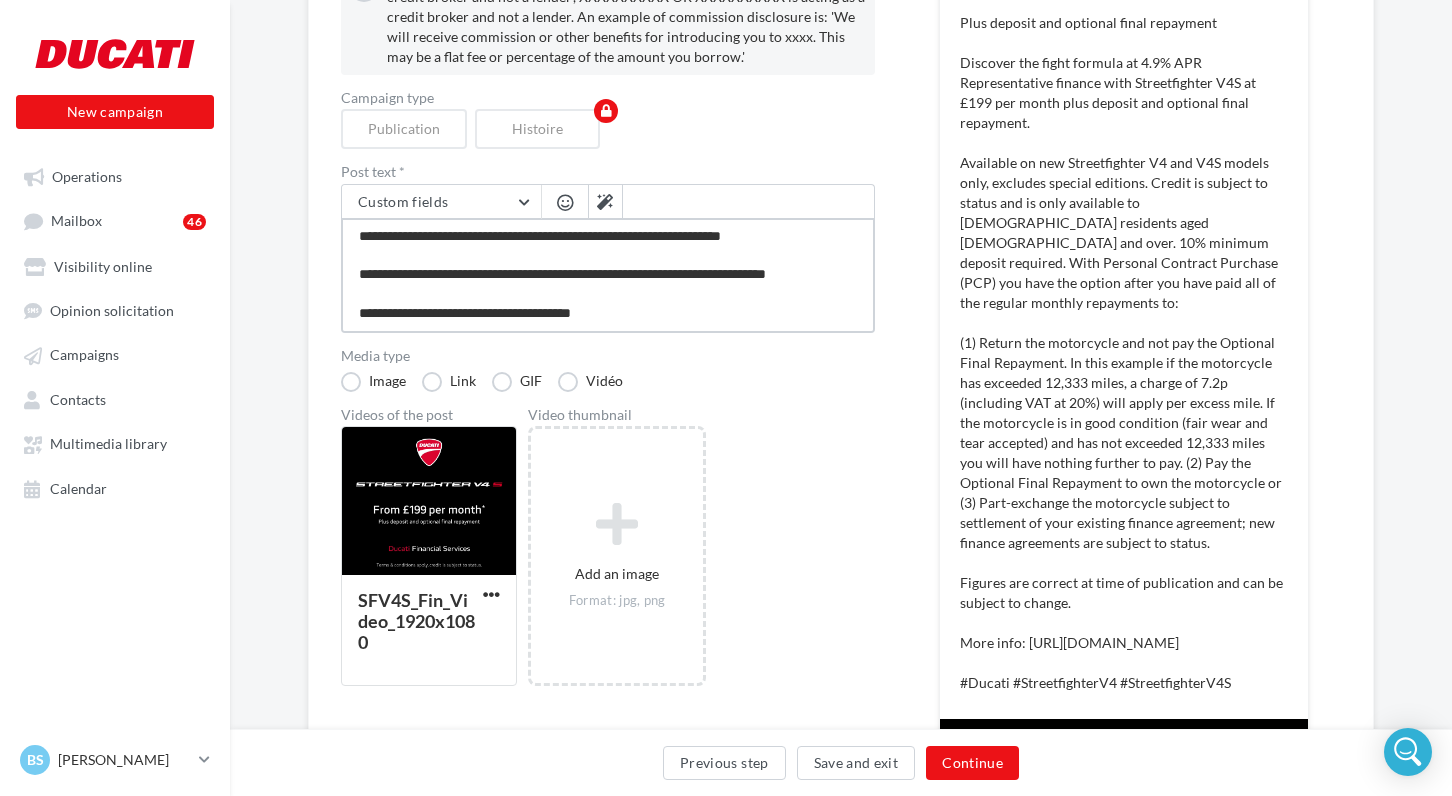 click at bounding box center (608, 275) 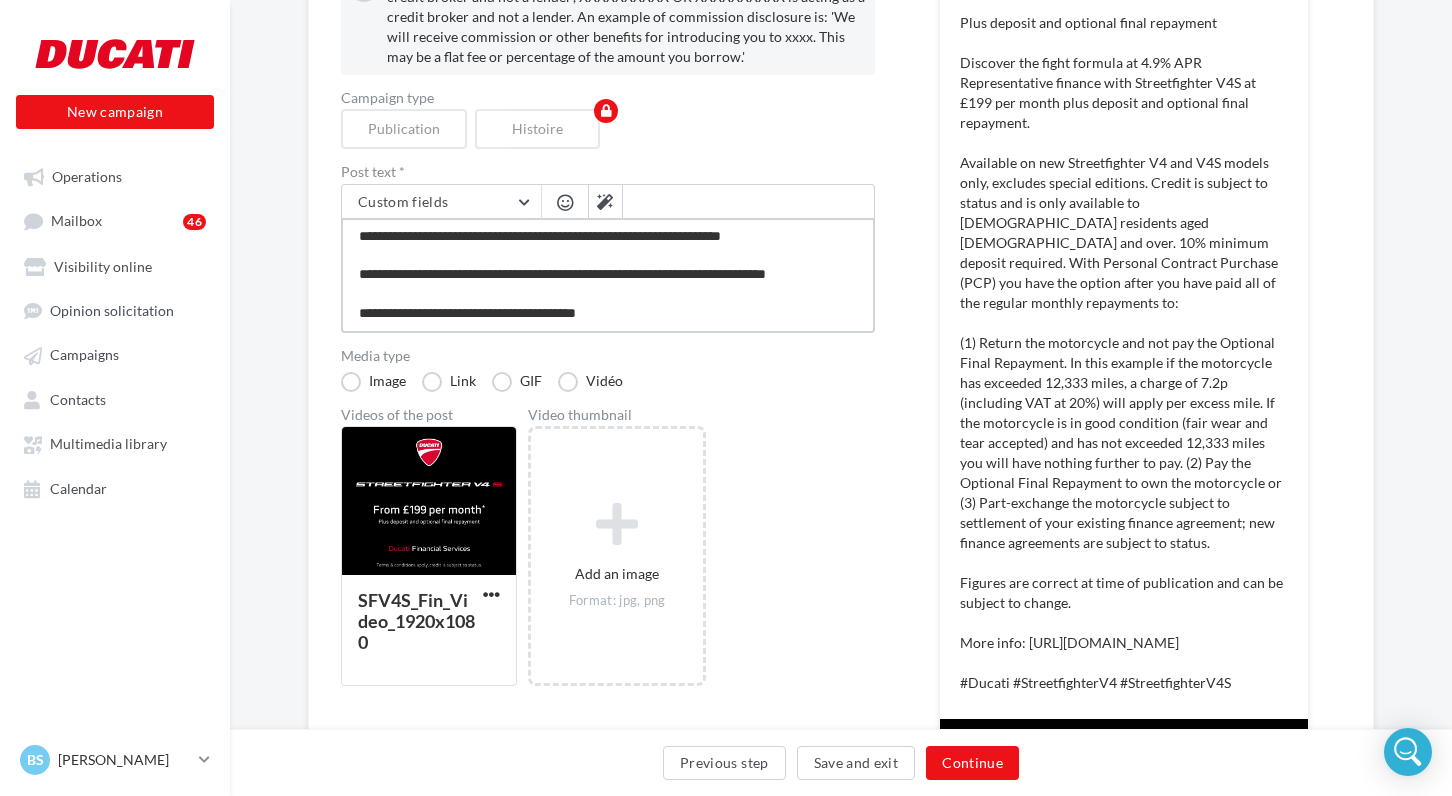 type on "**********" 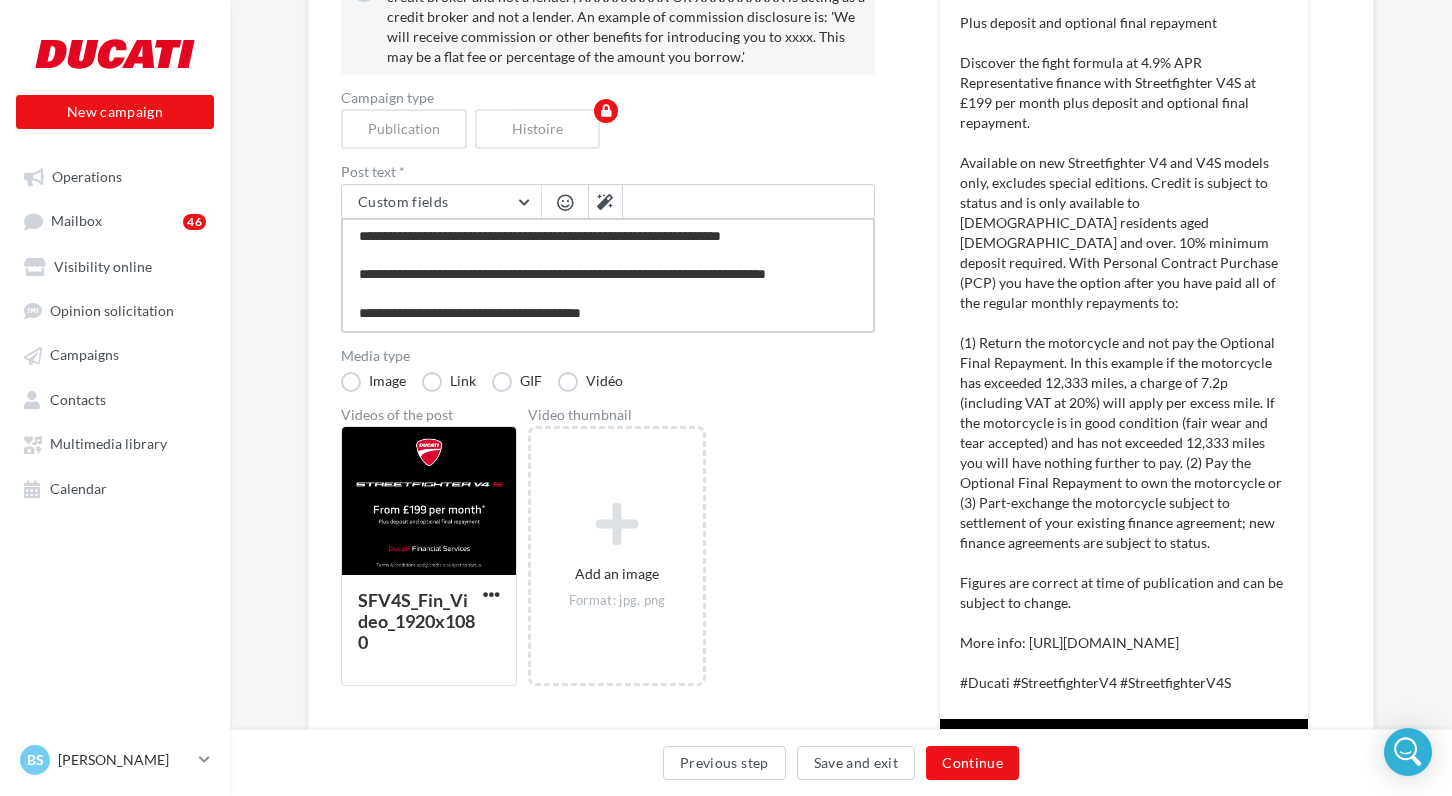 paste on "**********" 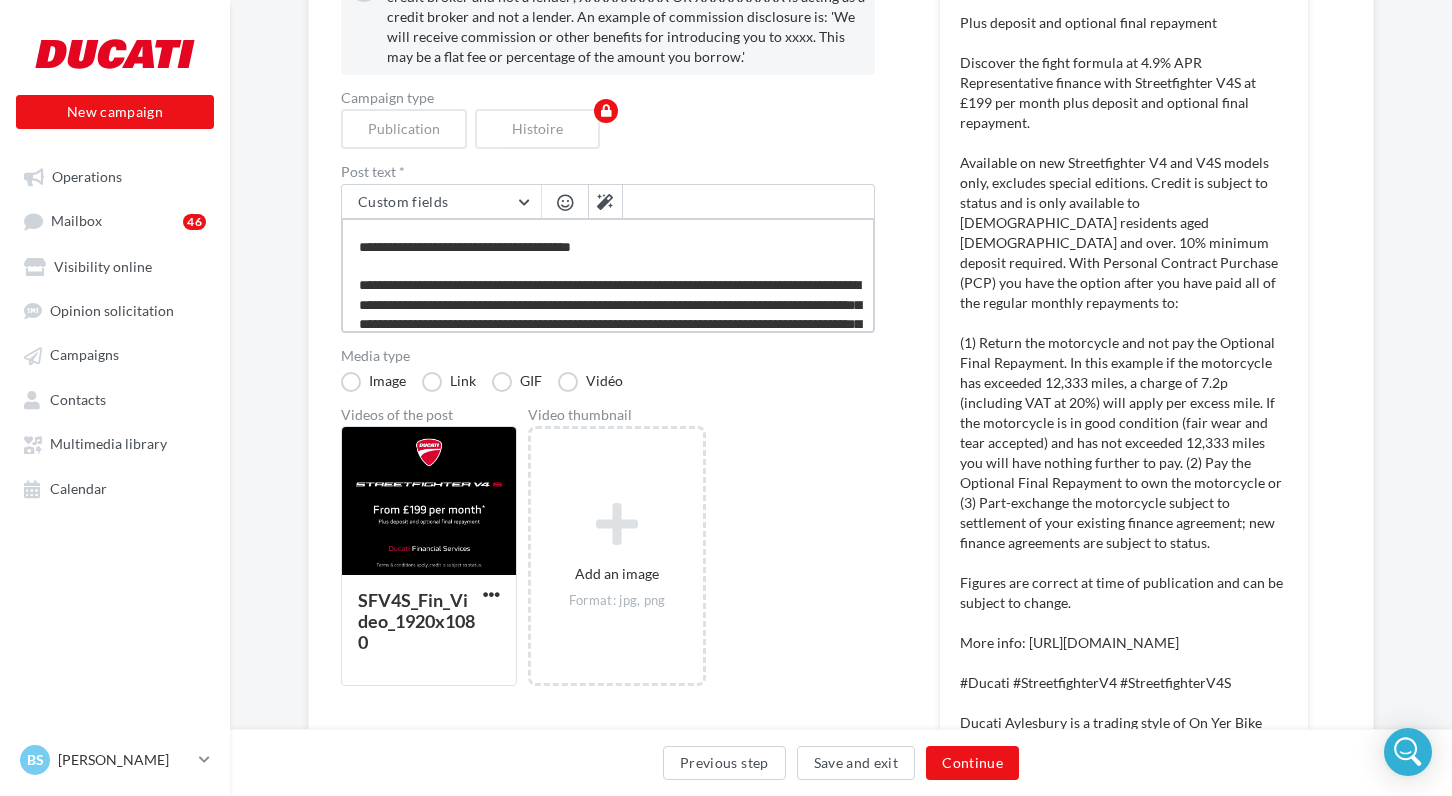 scroll, scrollTop: 434, scrollLeft: 0, axis: vertical 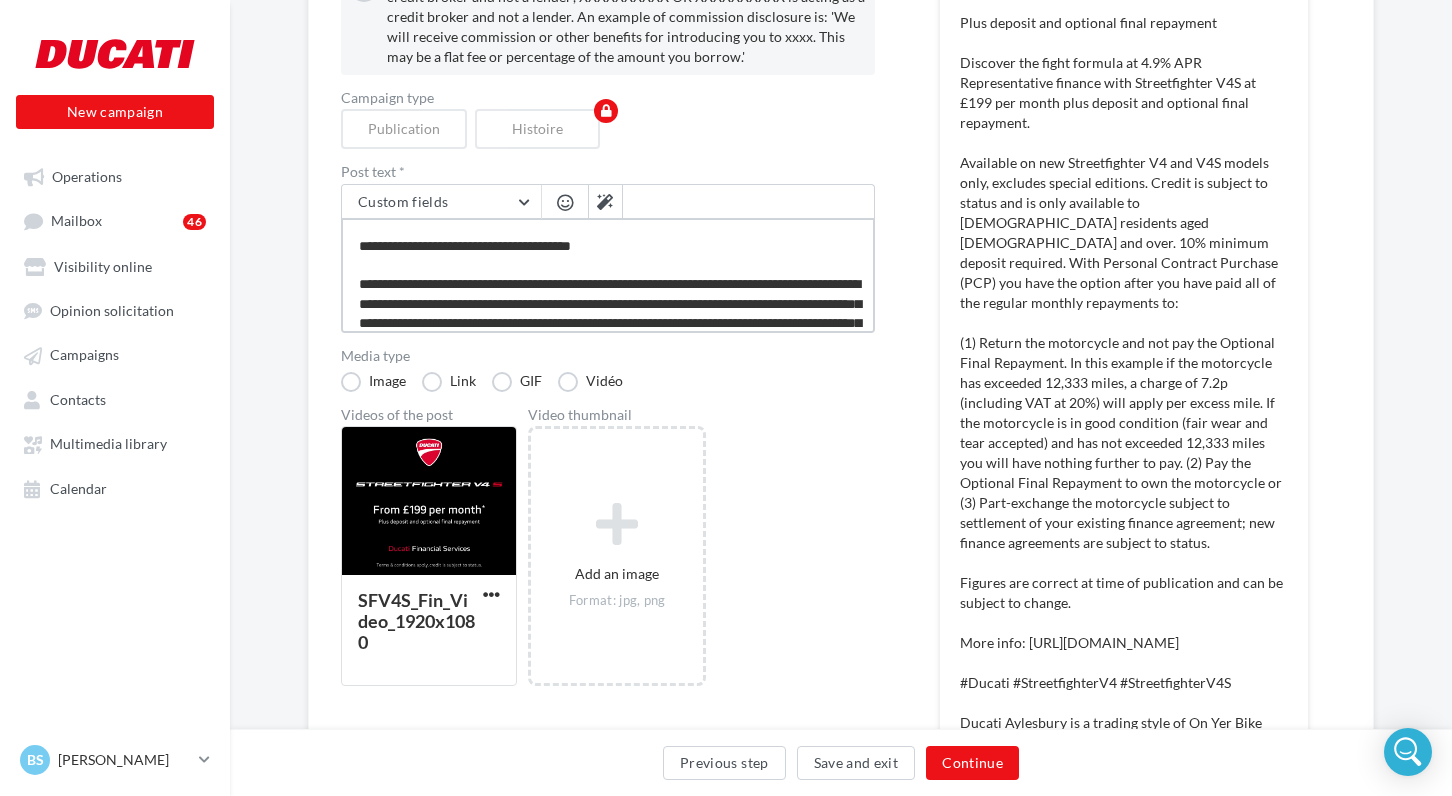 click at bounding box center (608, 275) 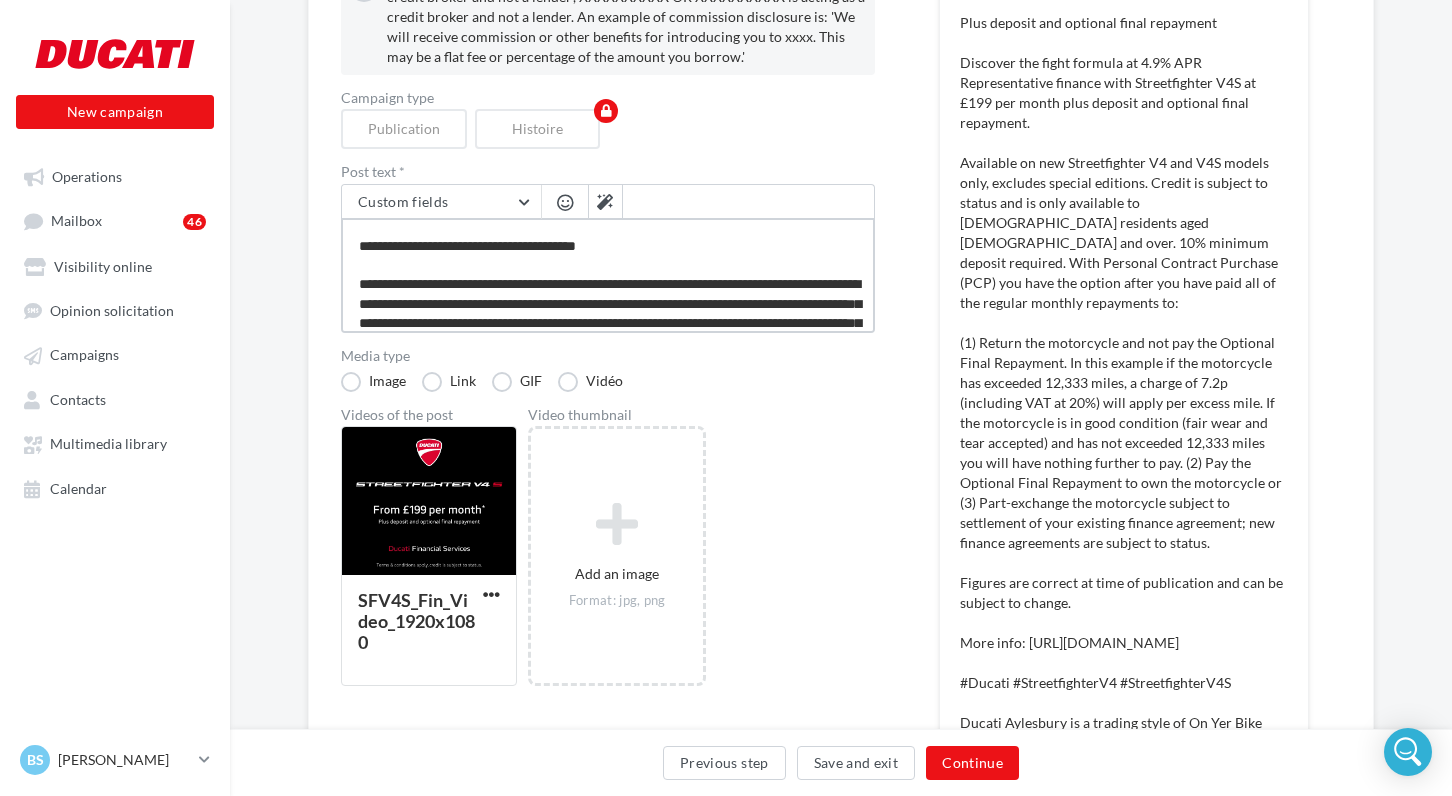 type on "**********" 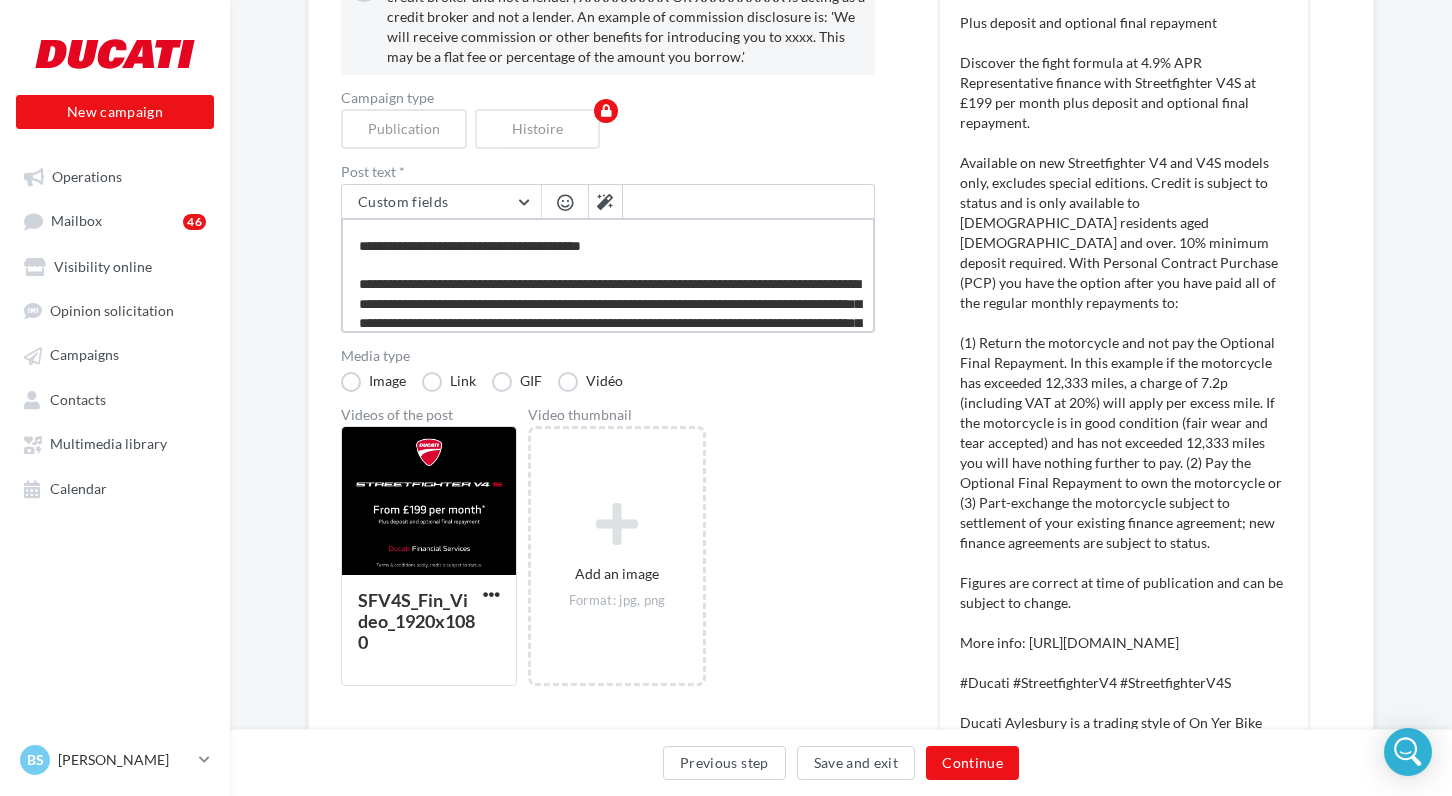 type on "**********" 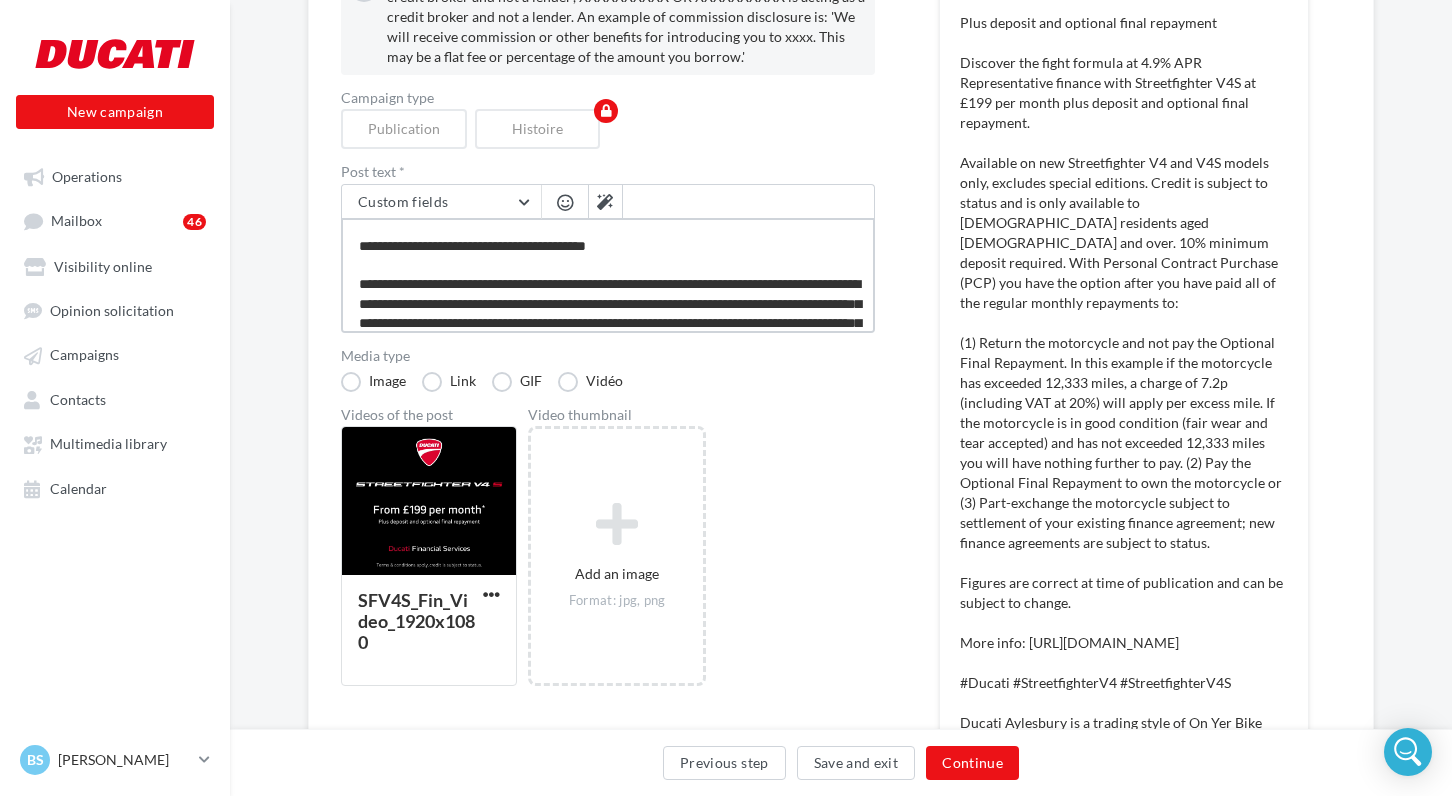 type on "**********" 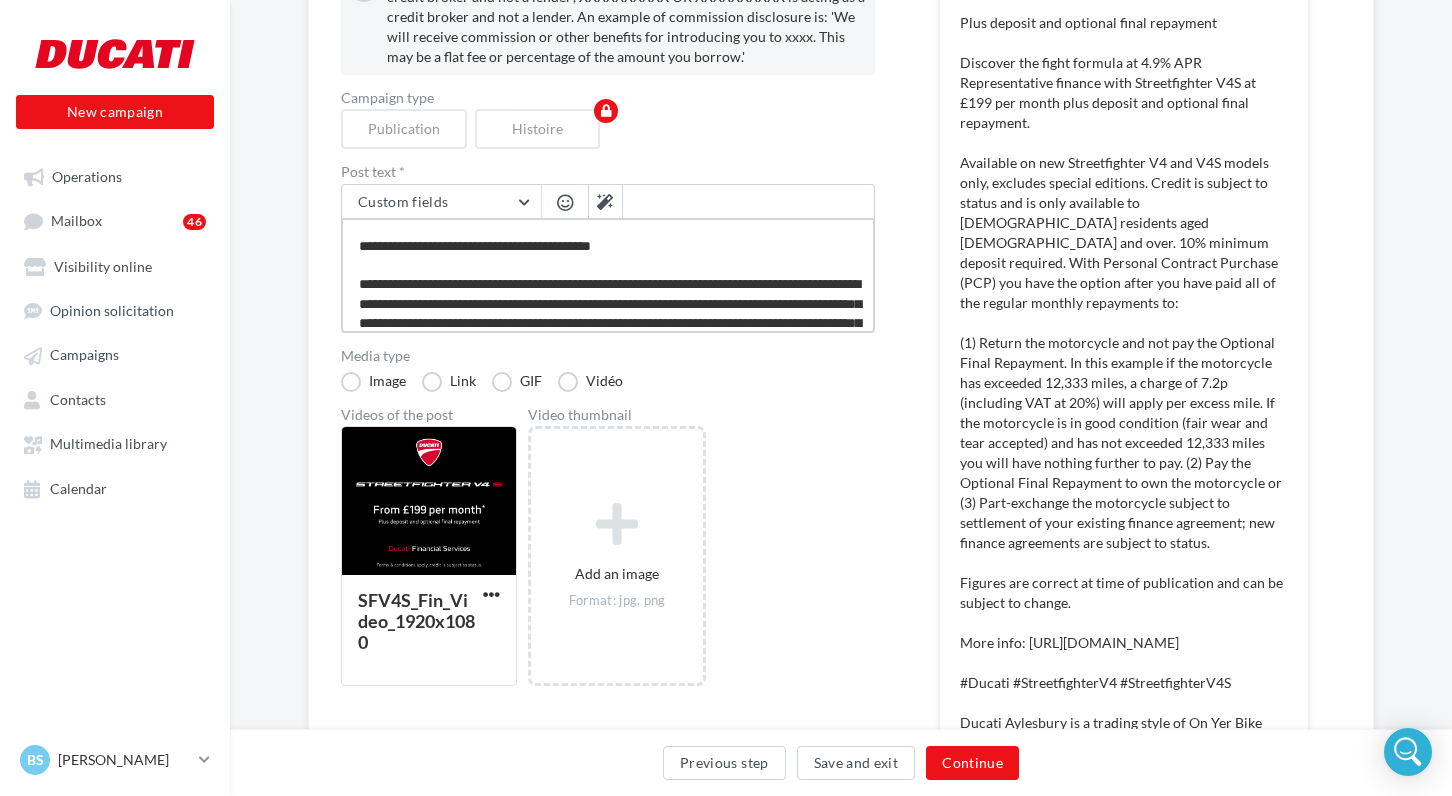 type on "**********" 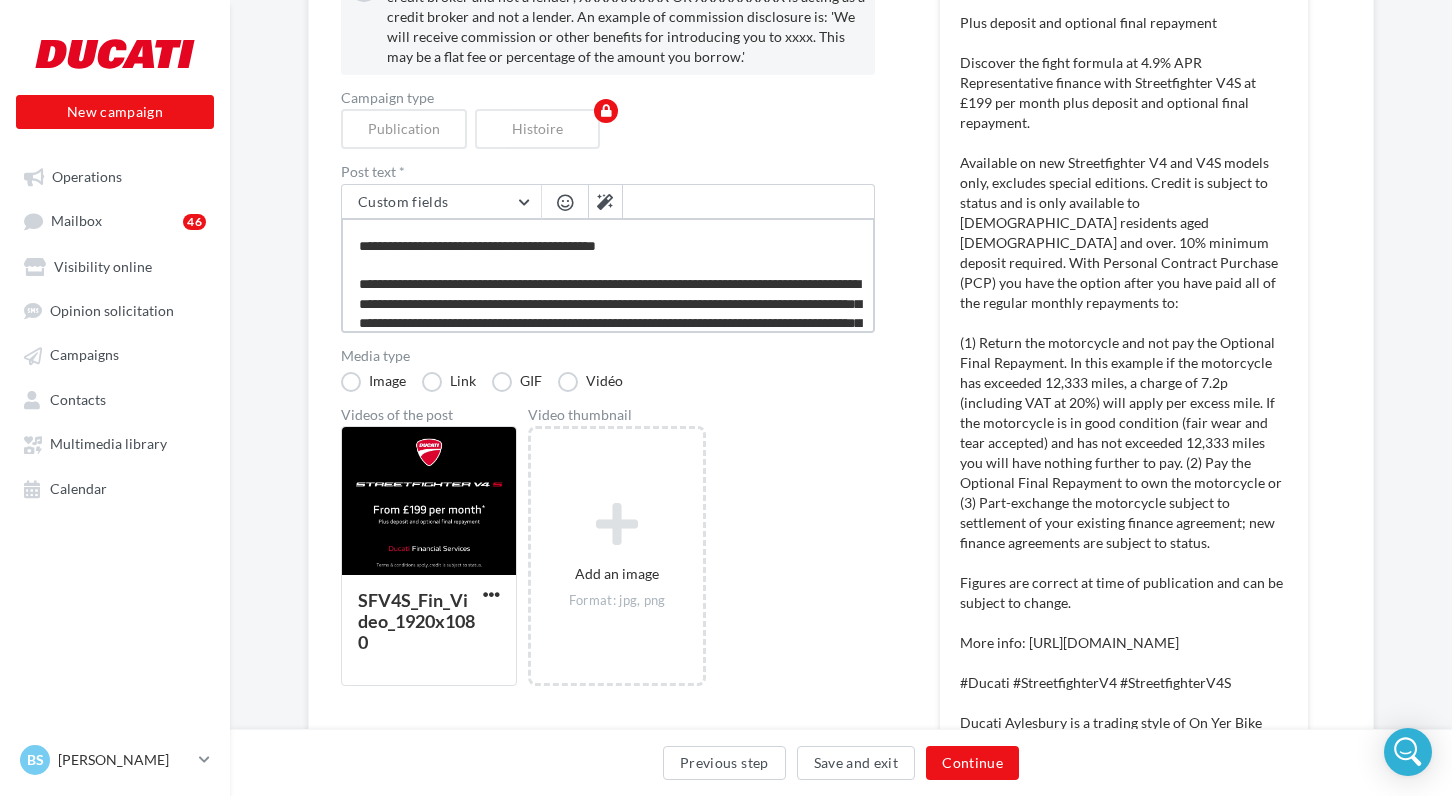type on "**********" 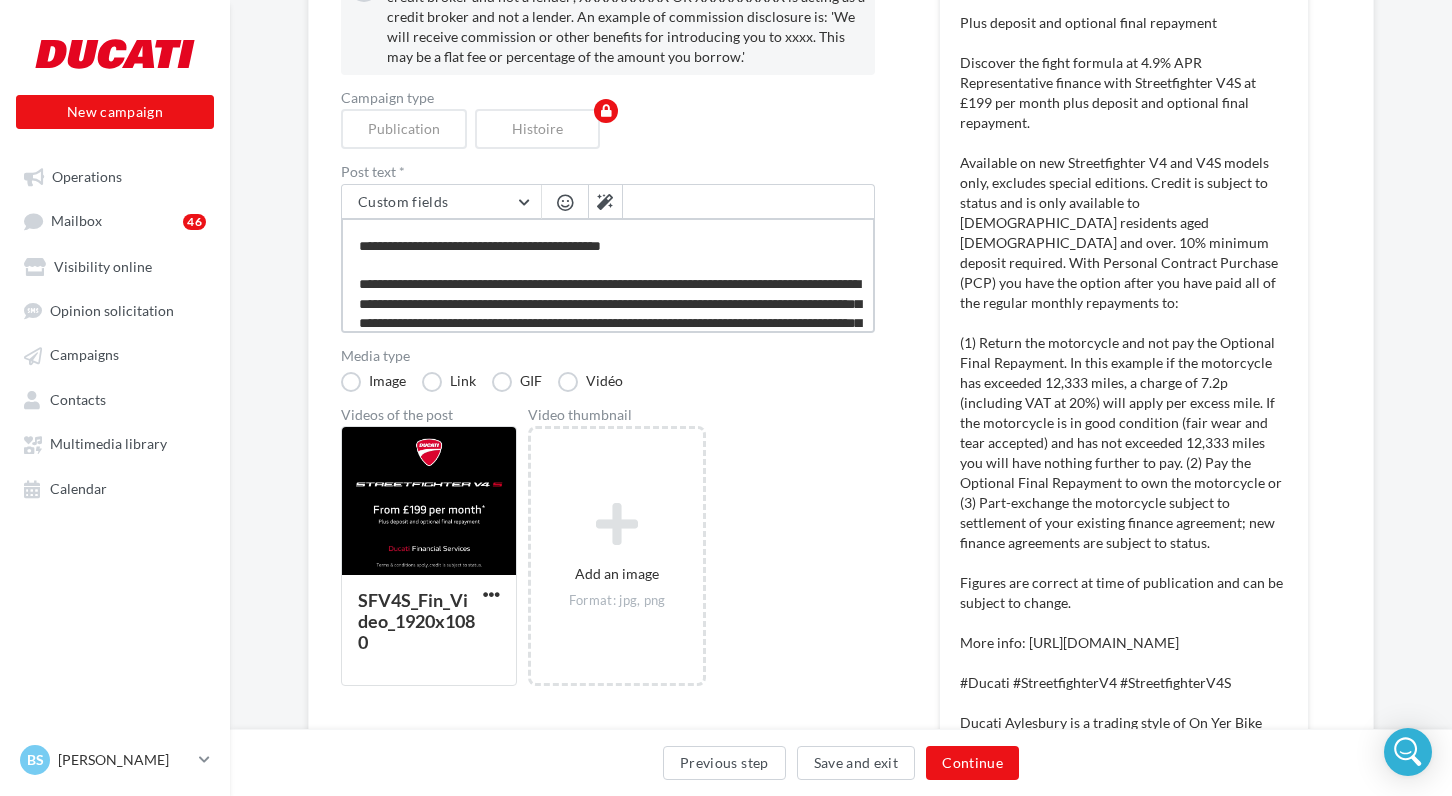 type on "**********" 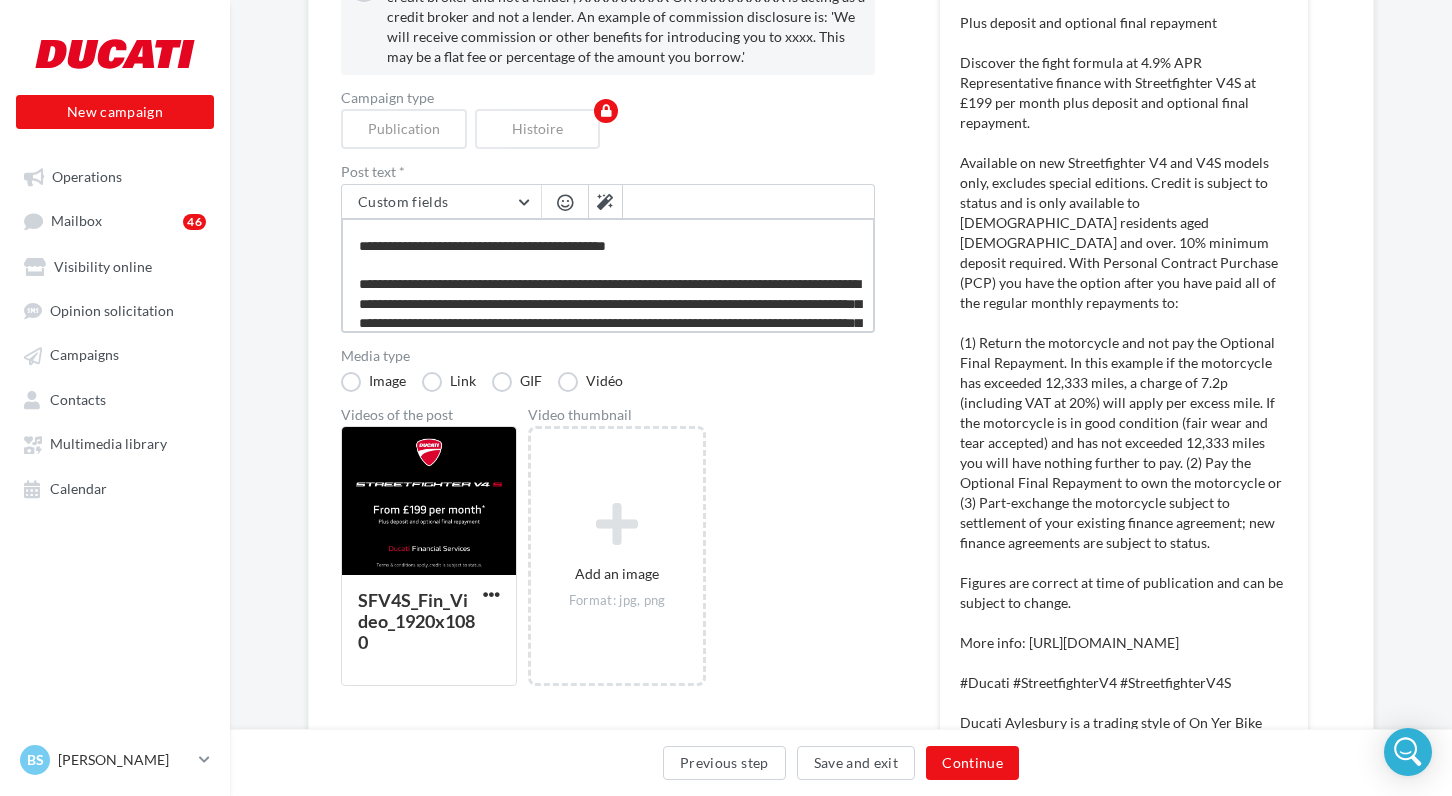 type on "**********" 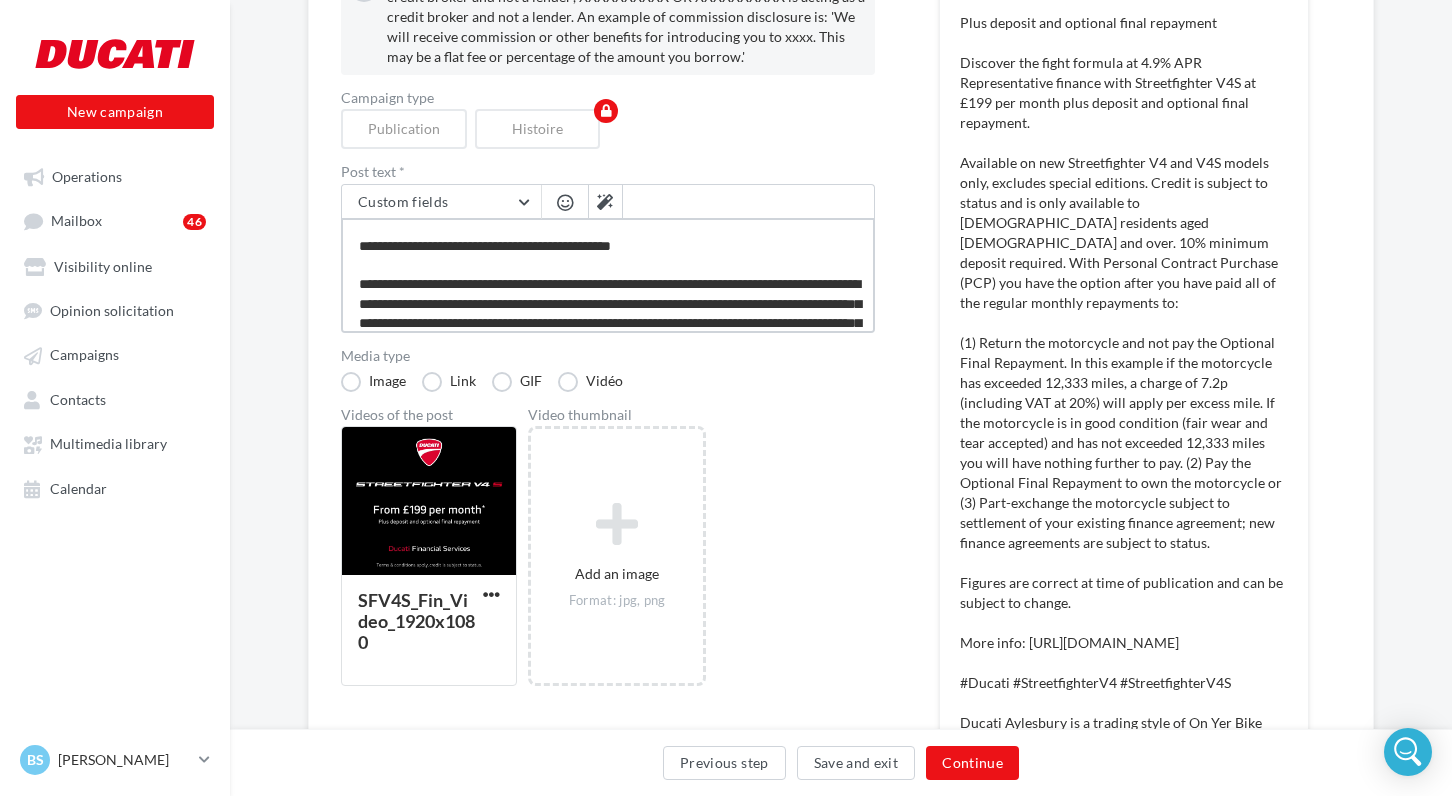 type on "**********" 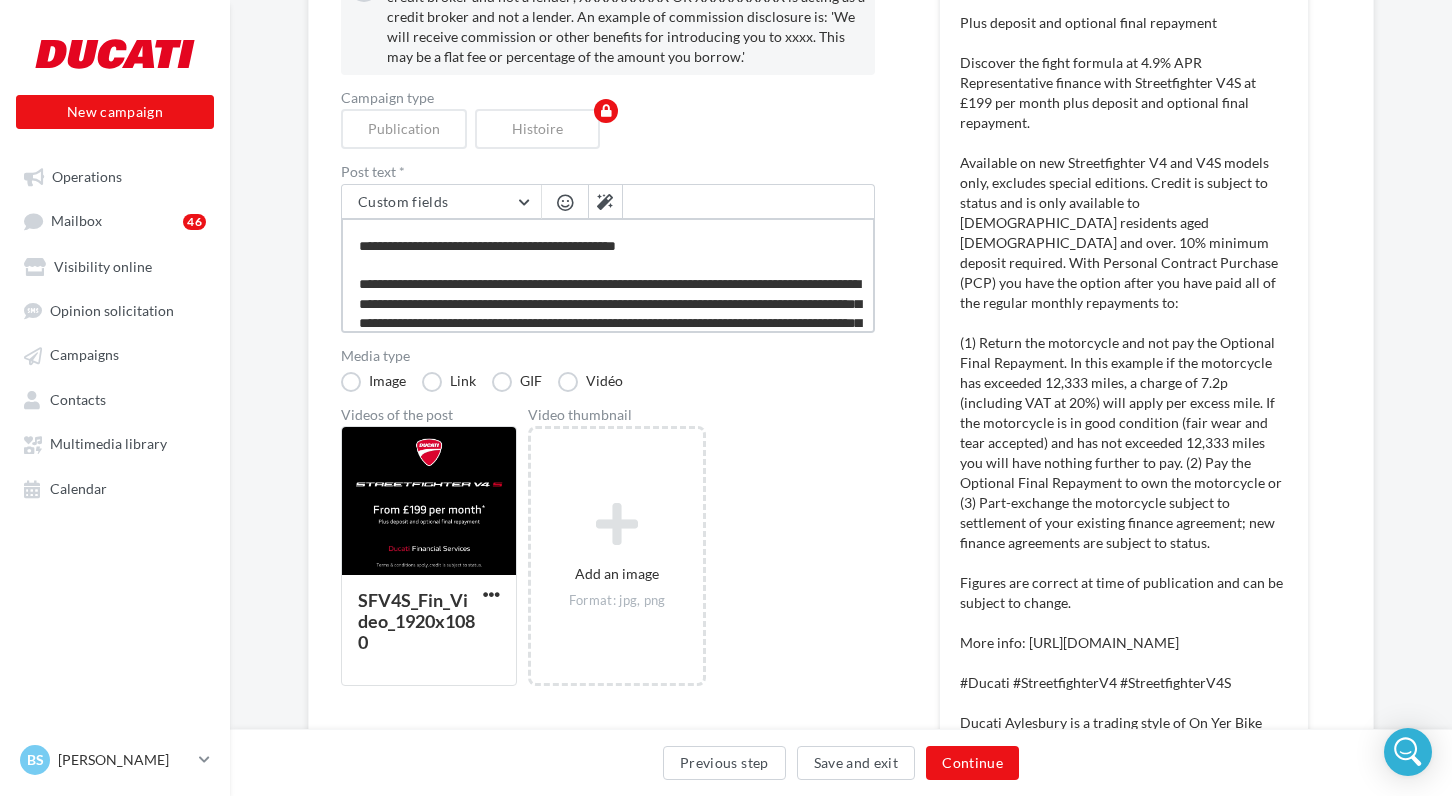 type on "**********" 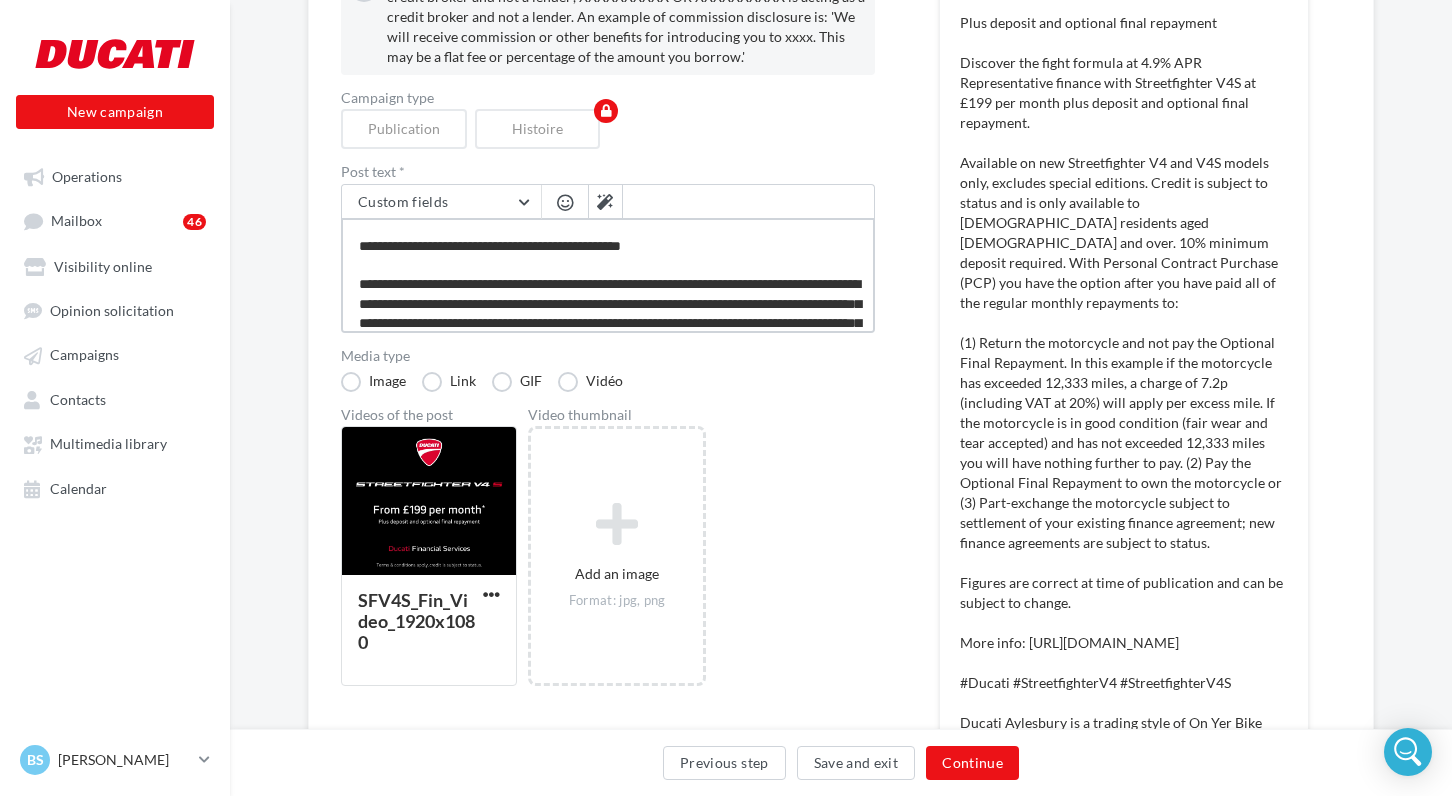 type on "**********" 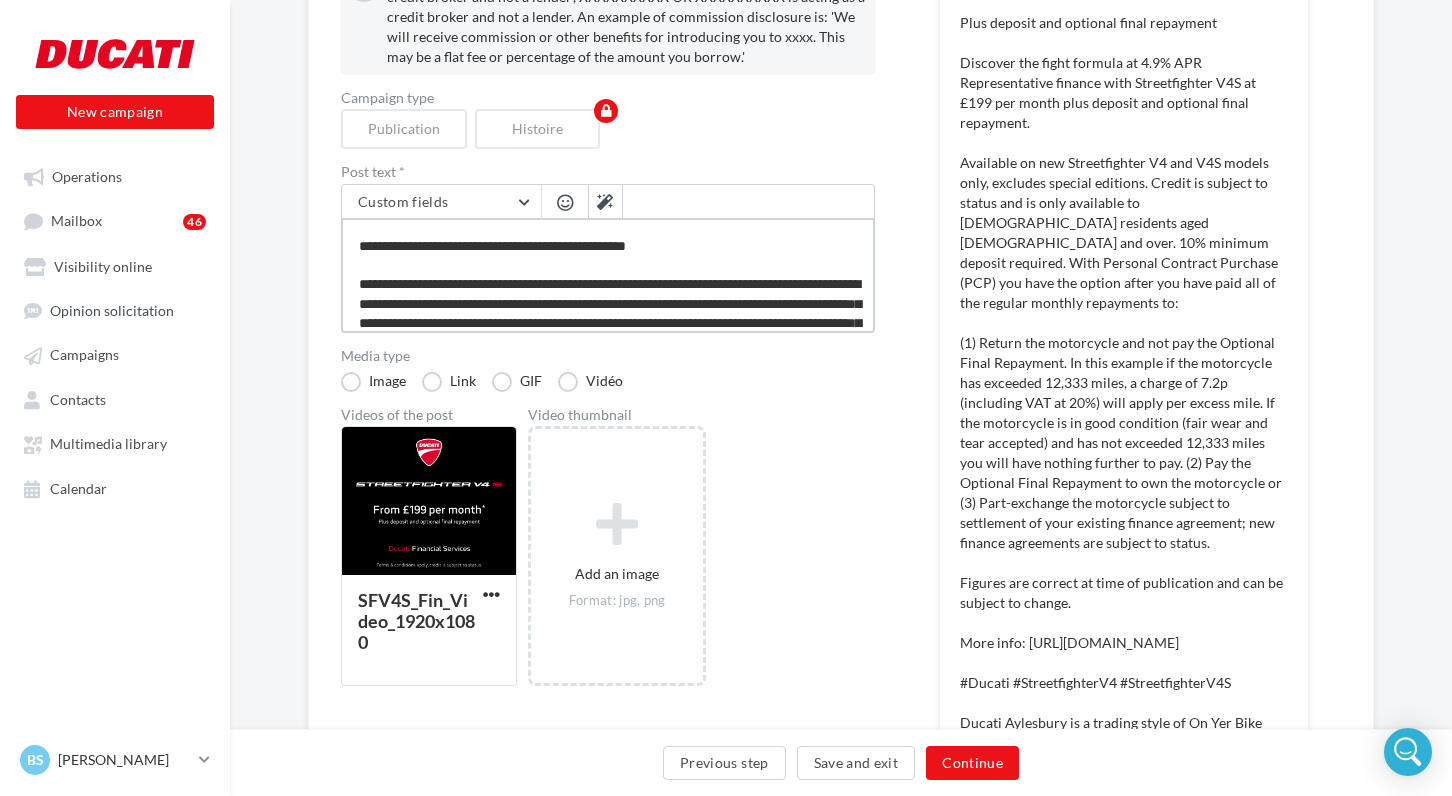 type on "**********" 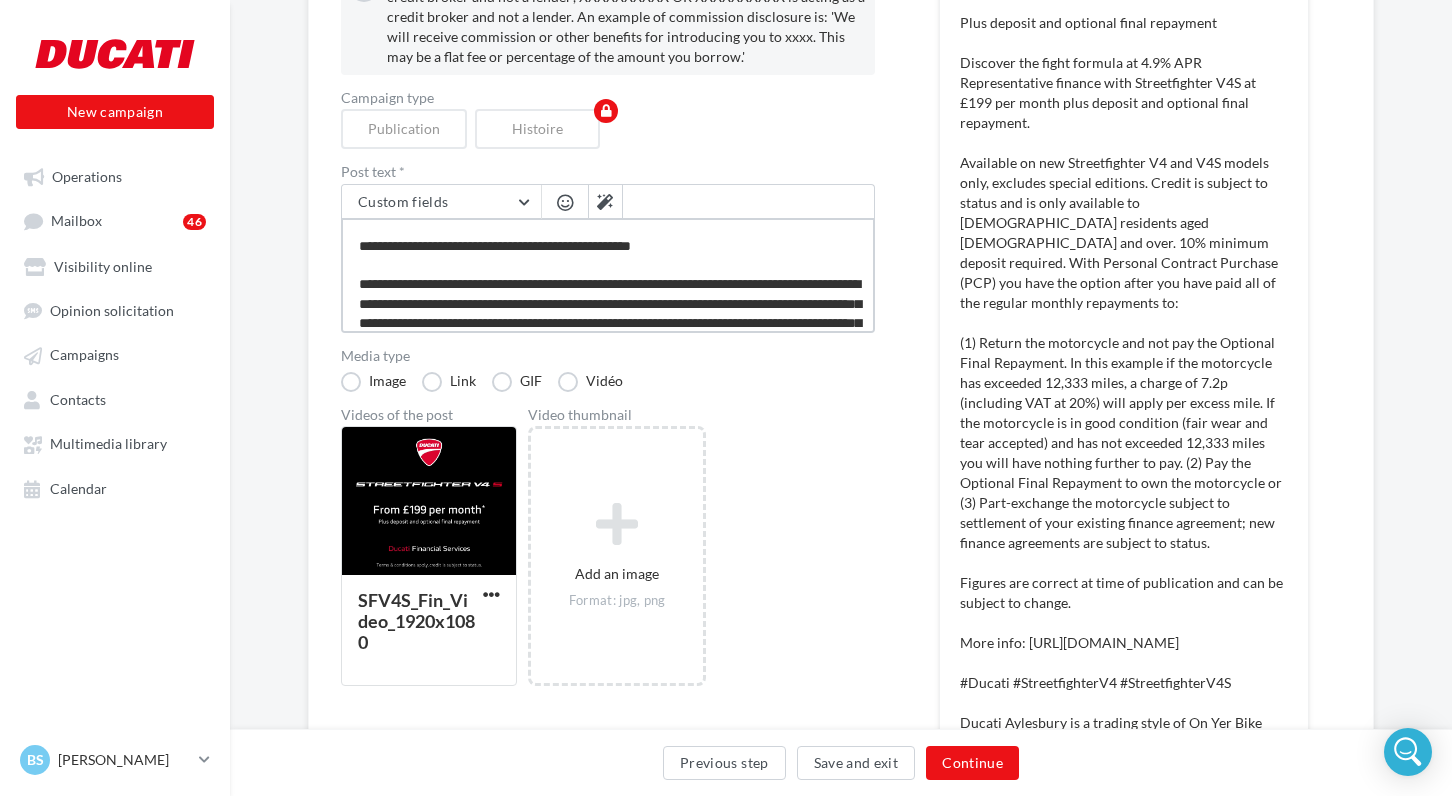 type on "**********" 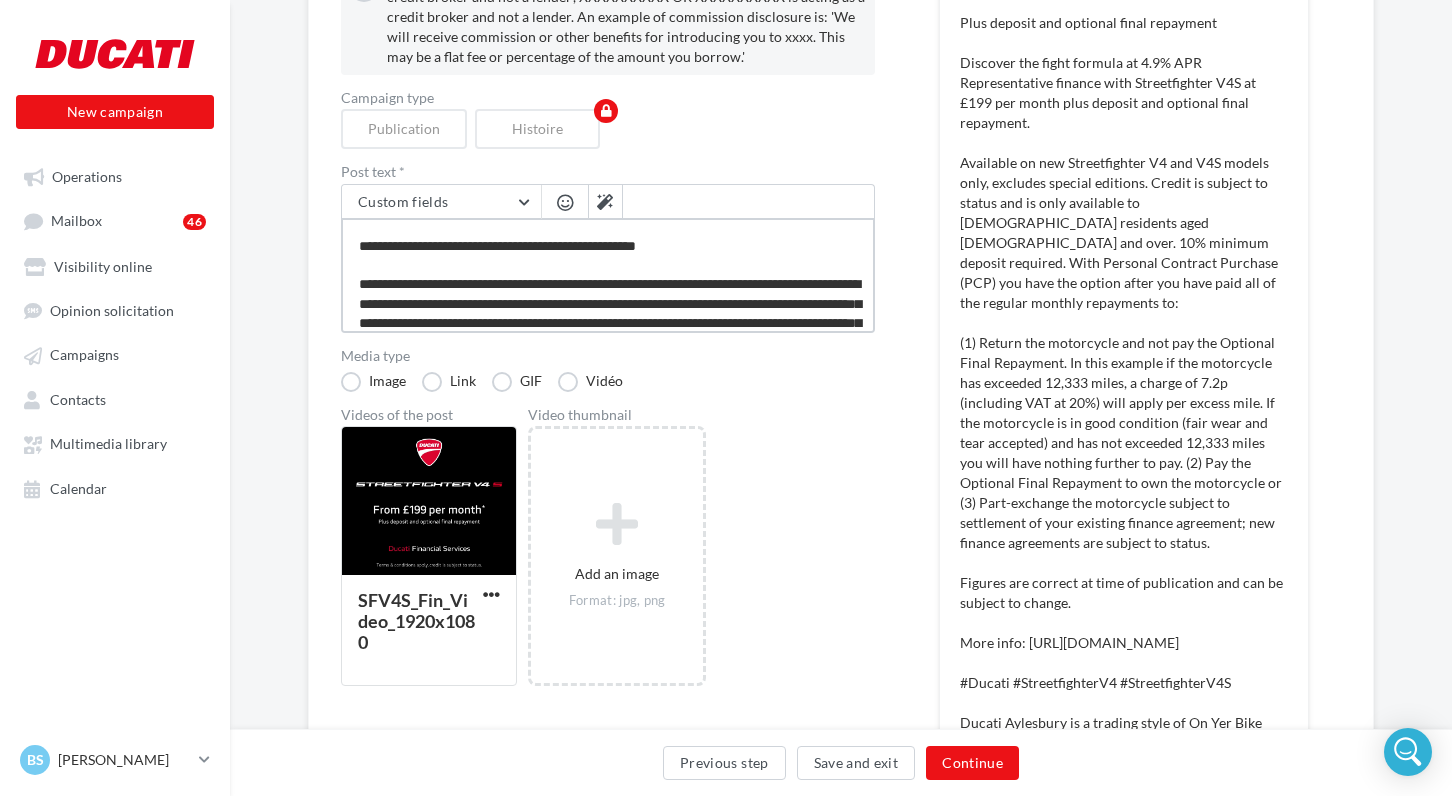 type on "**********" 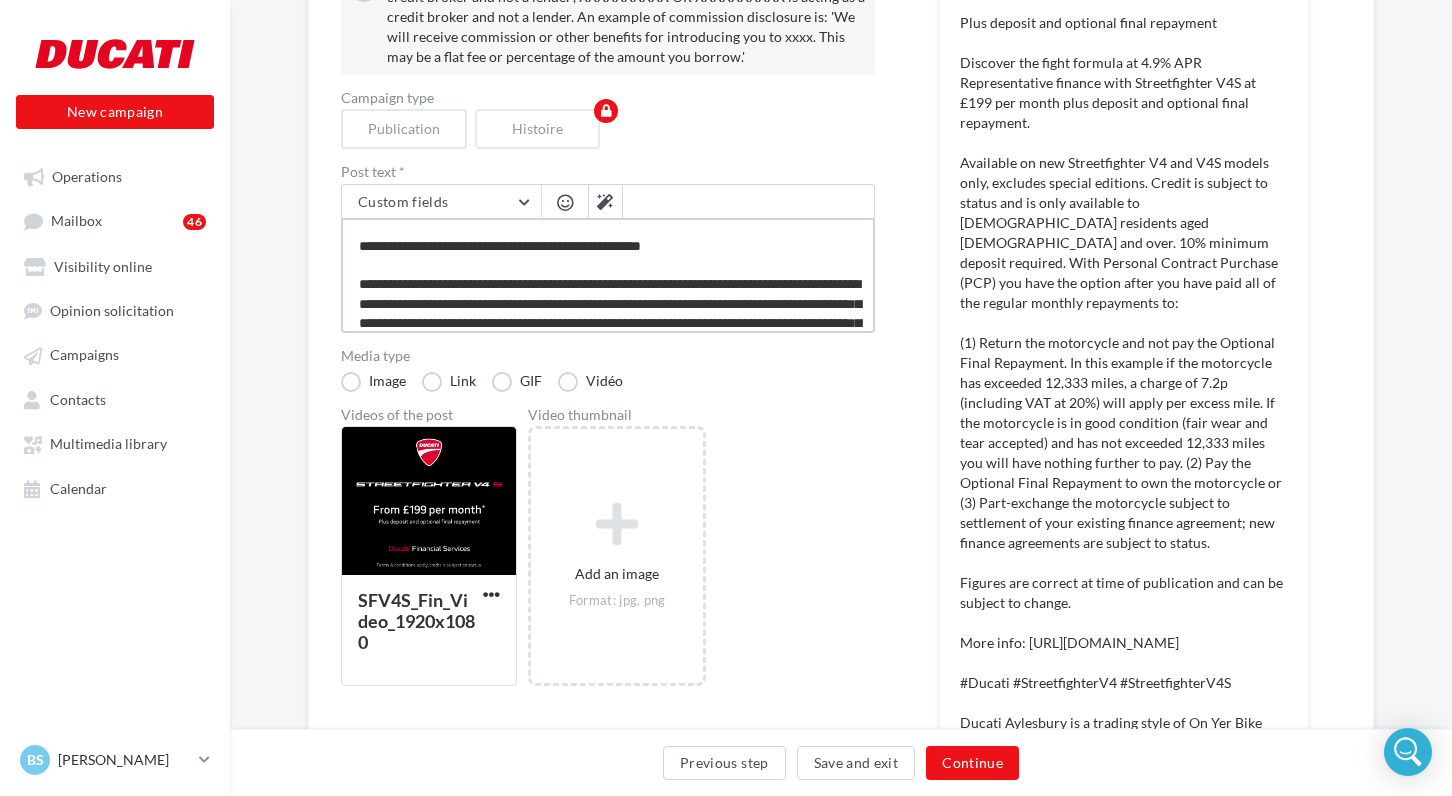 type on "**********" 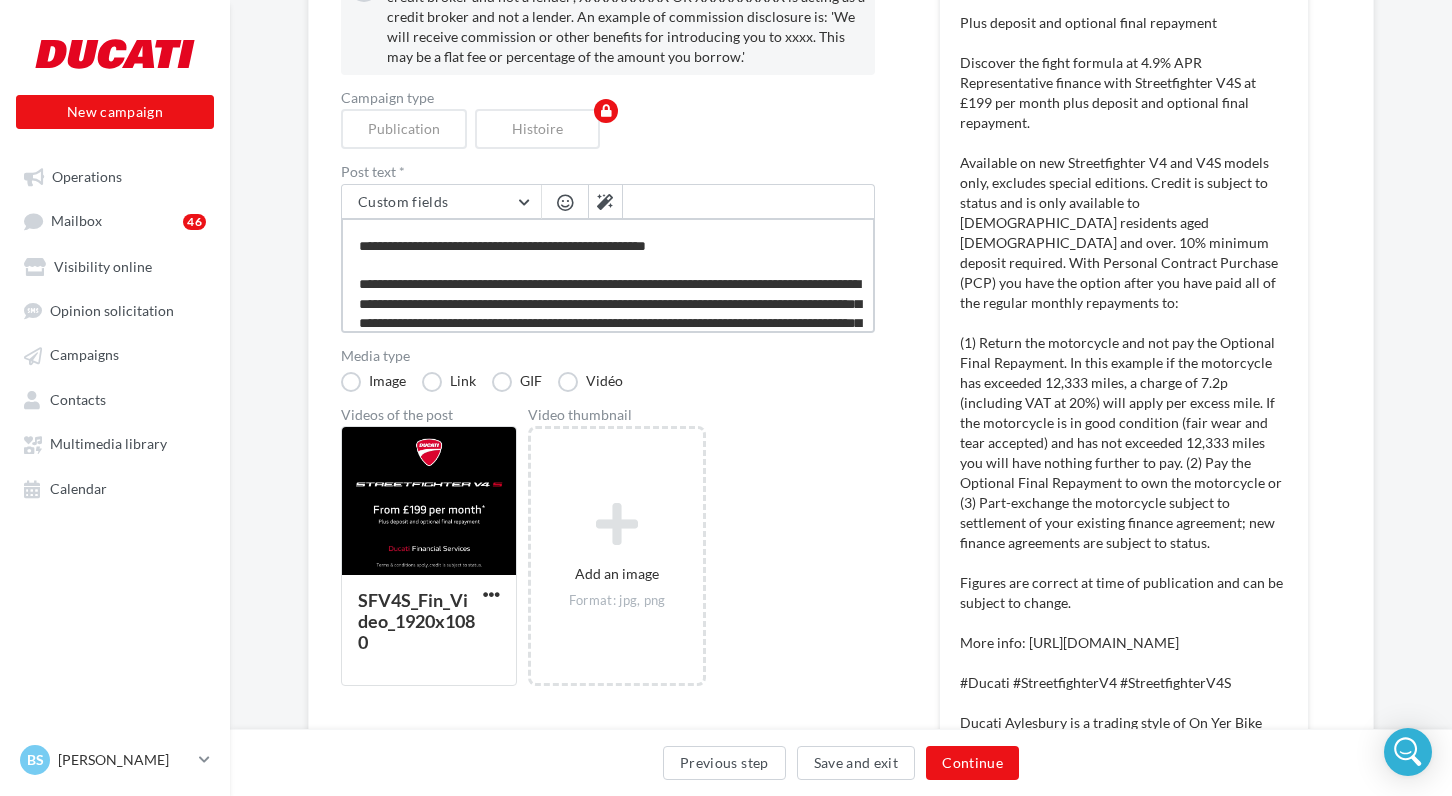 type on "**********" 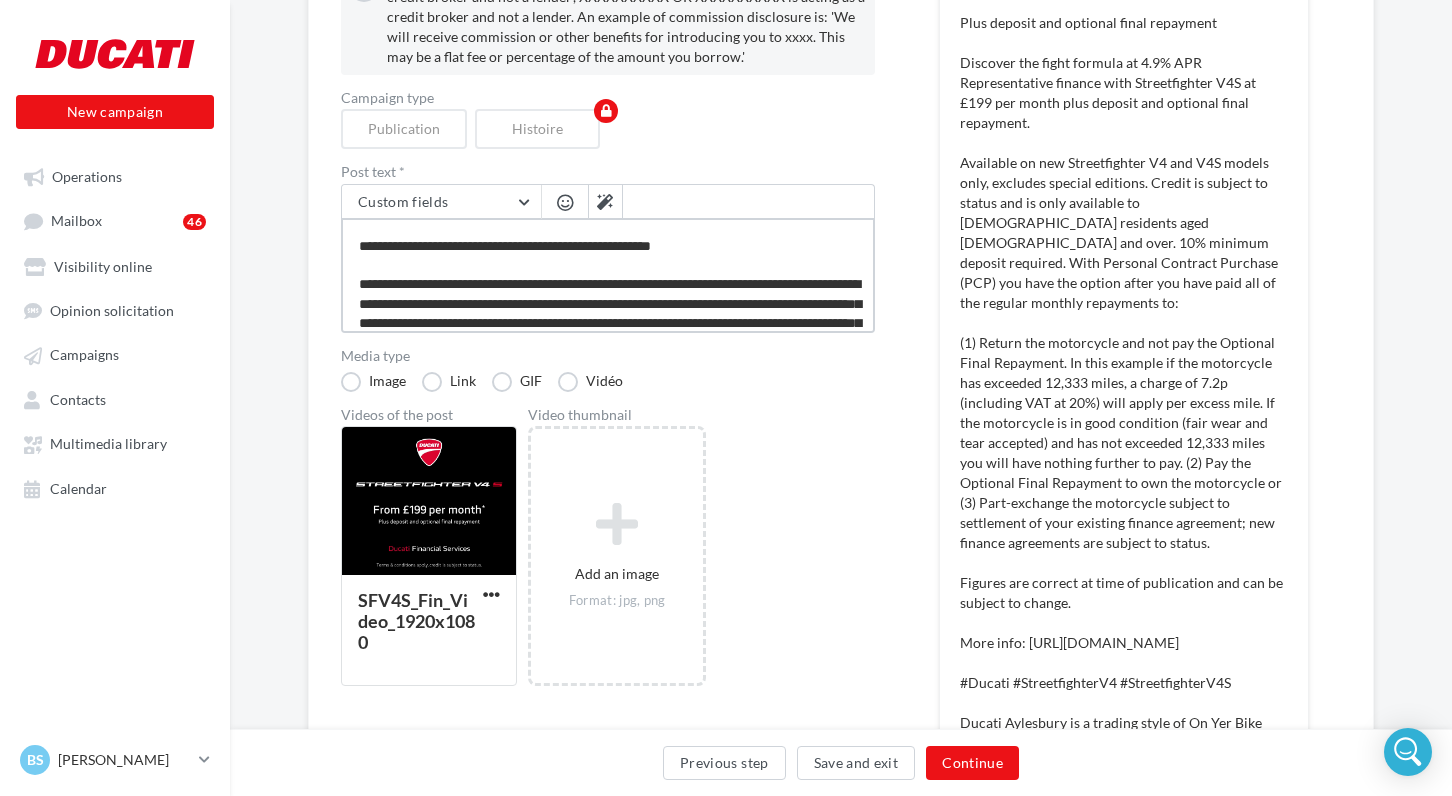 type on "**********" 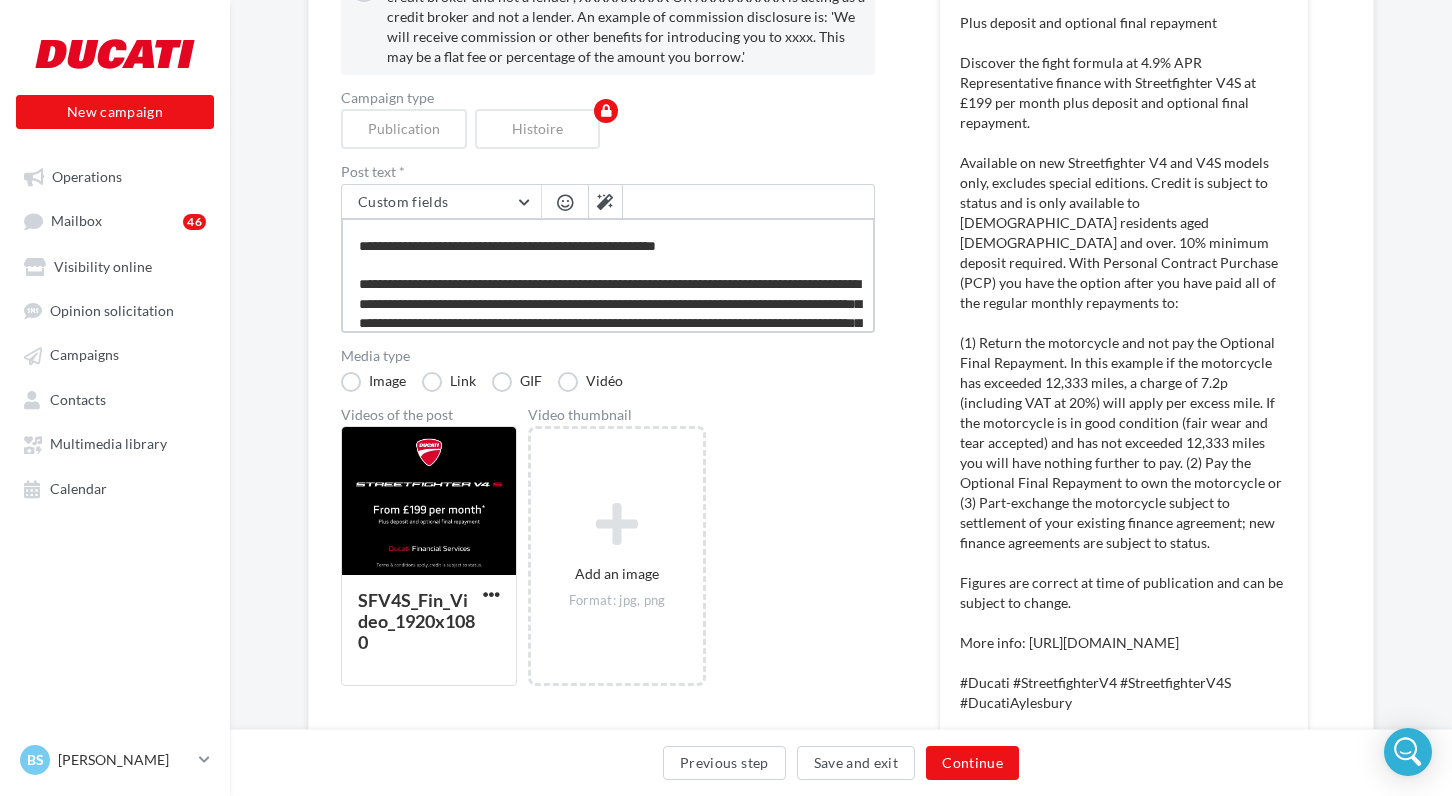 type on "**********" 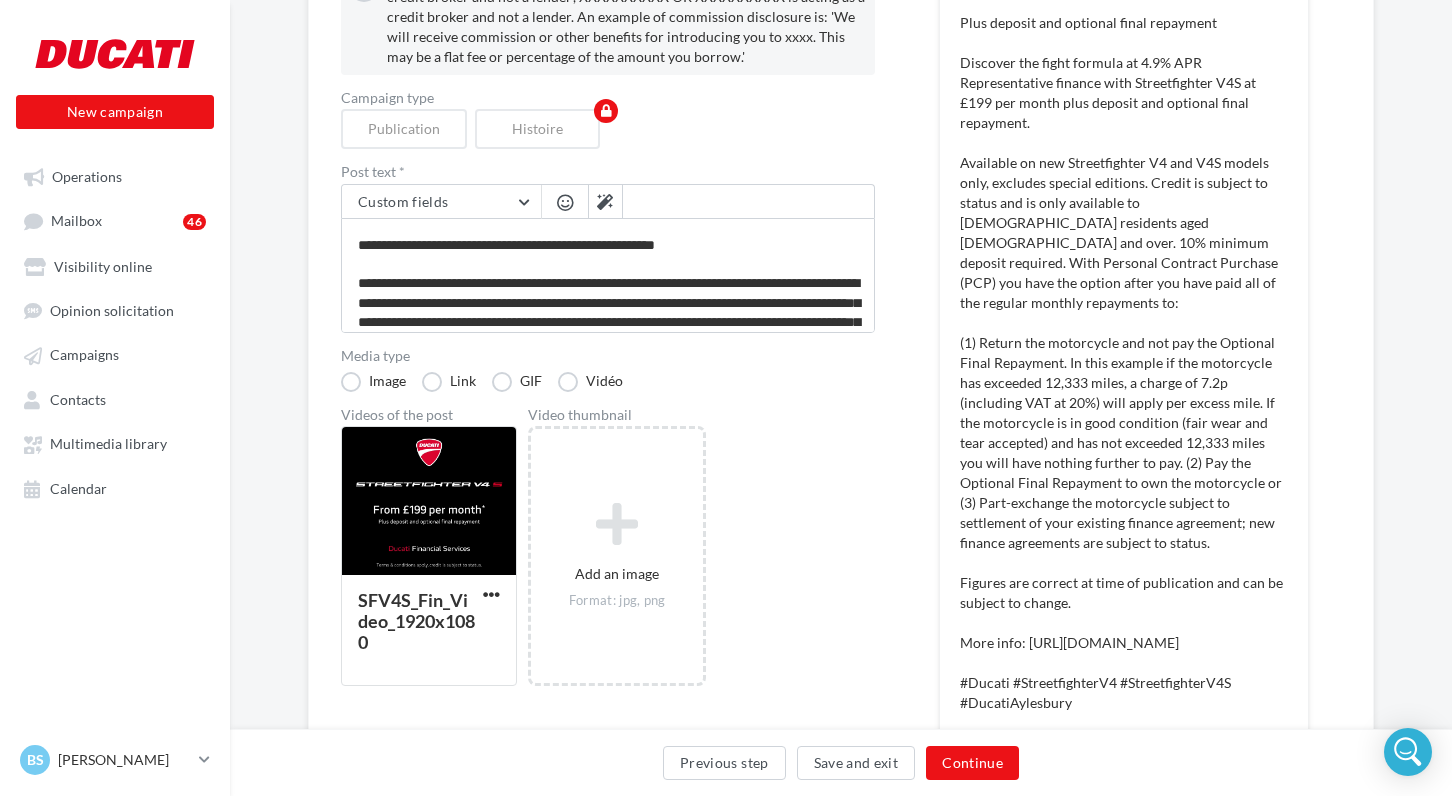 scroll, scrollTop: 433, scrollLeft: 0, axis: vertical 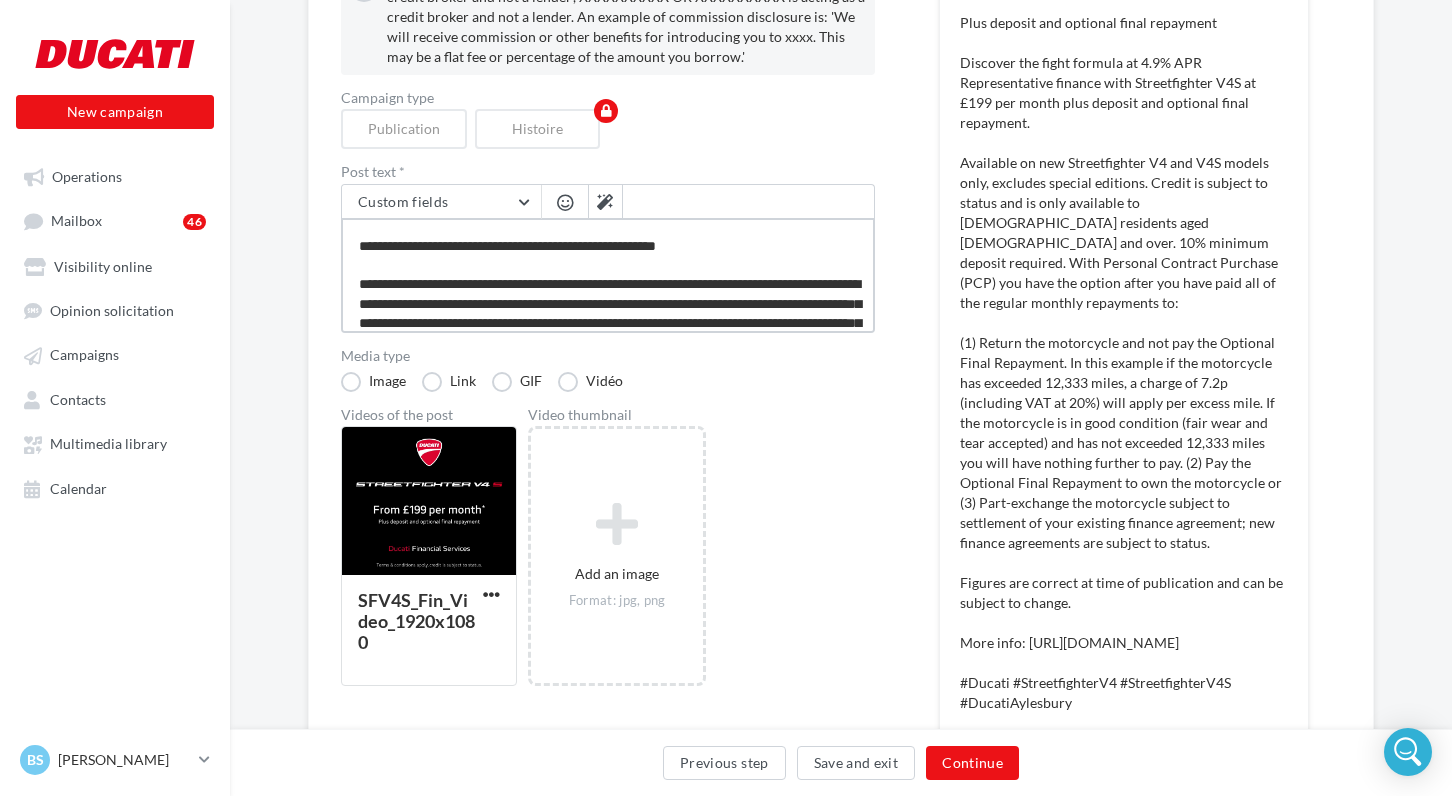 drag, startPoint x: 427, startPoint y: 246, endPoint x: 428, endPoint y: 259, distance: 13.038404 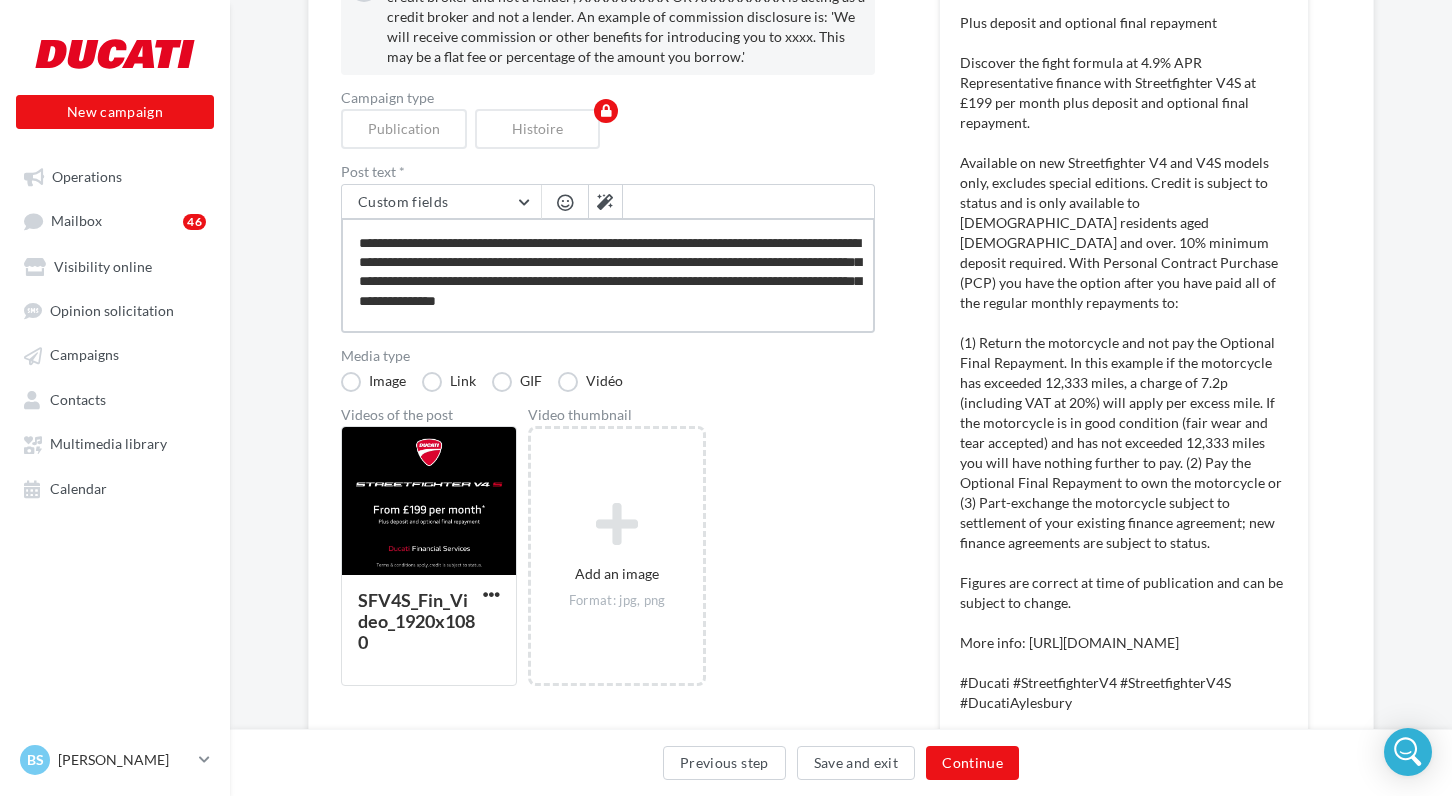 scroll, scrollTop: 0, scrollLeft: 0, axis: both 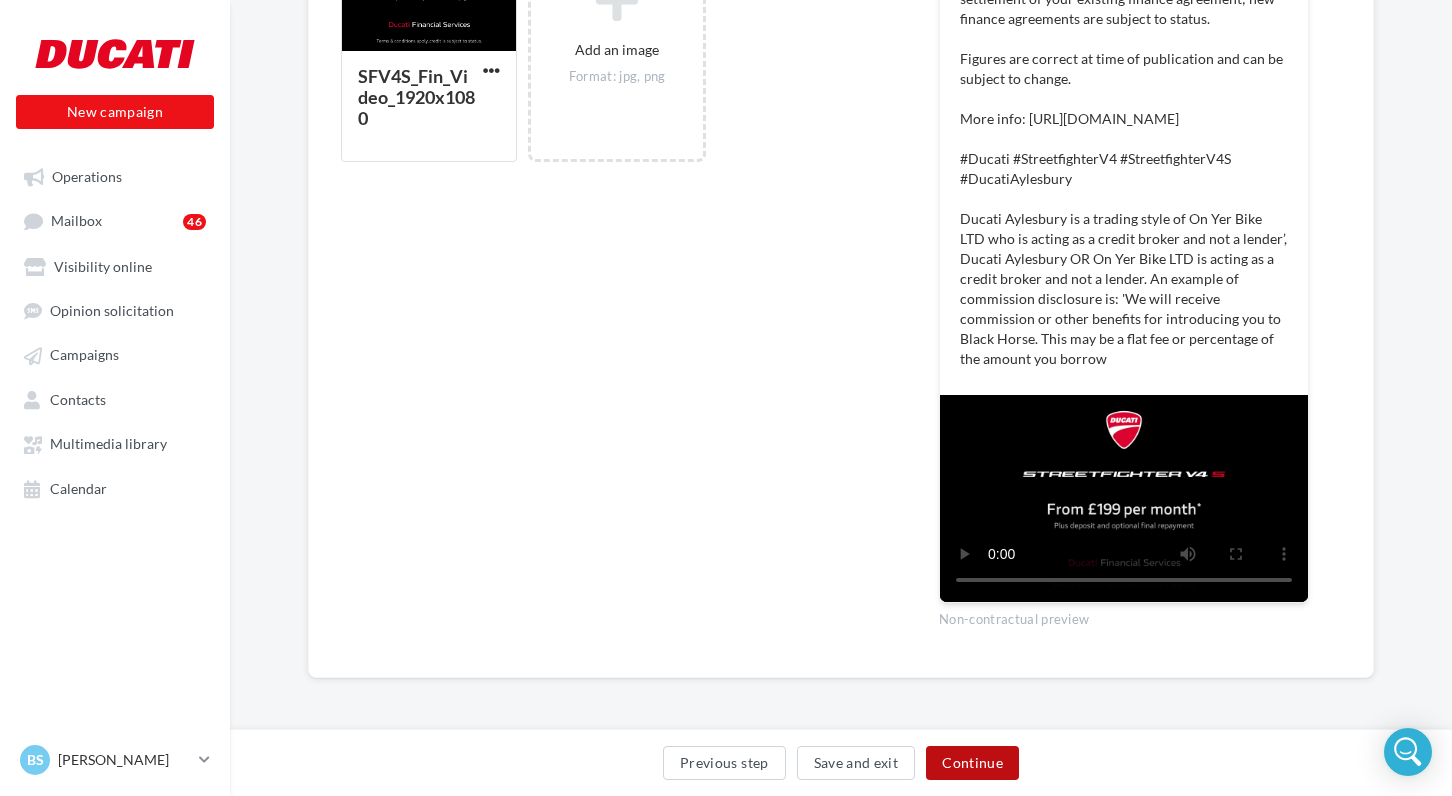 type on "**********" 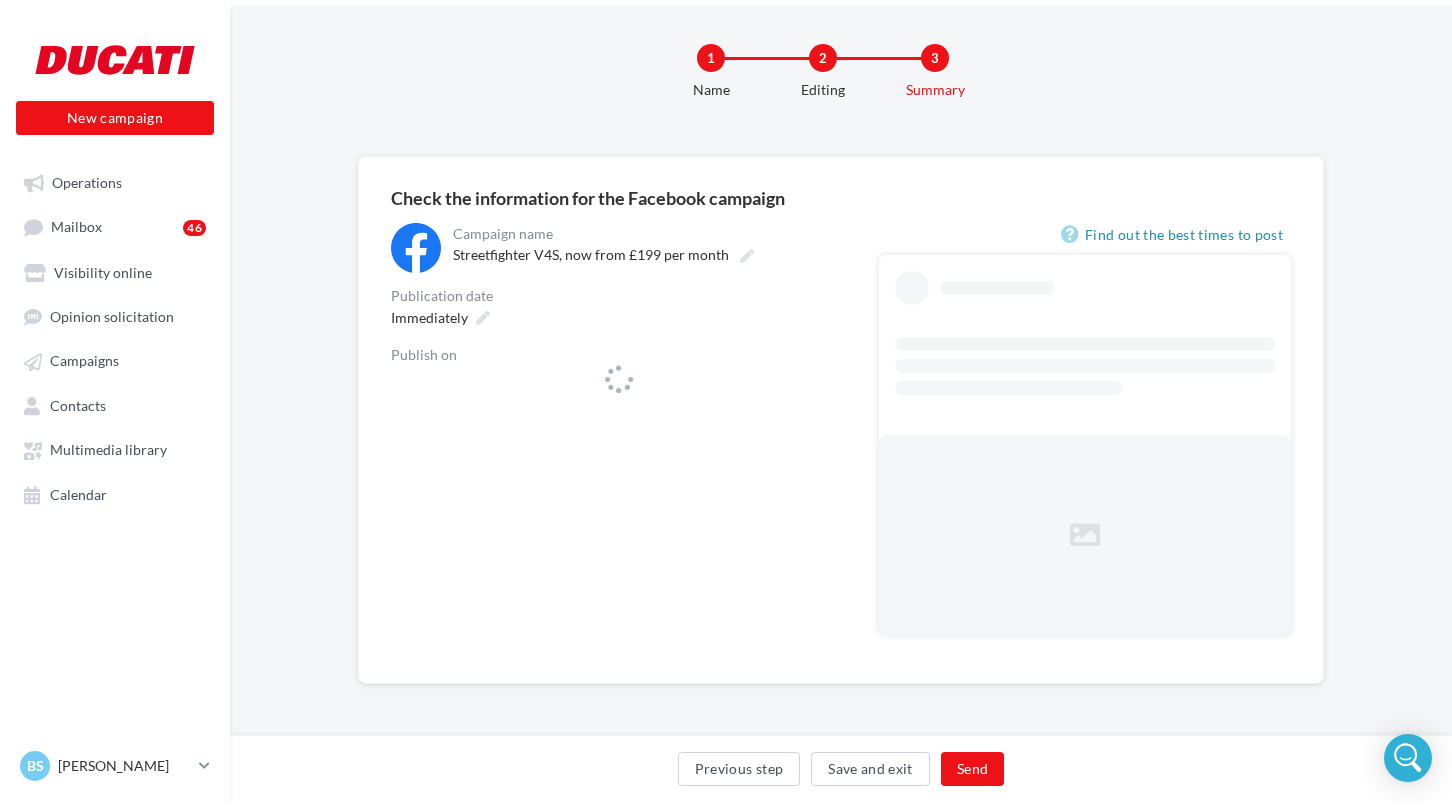 scroll, scrollTop: 0, scrollLeft: 0, axis: both 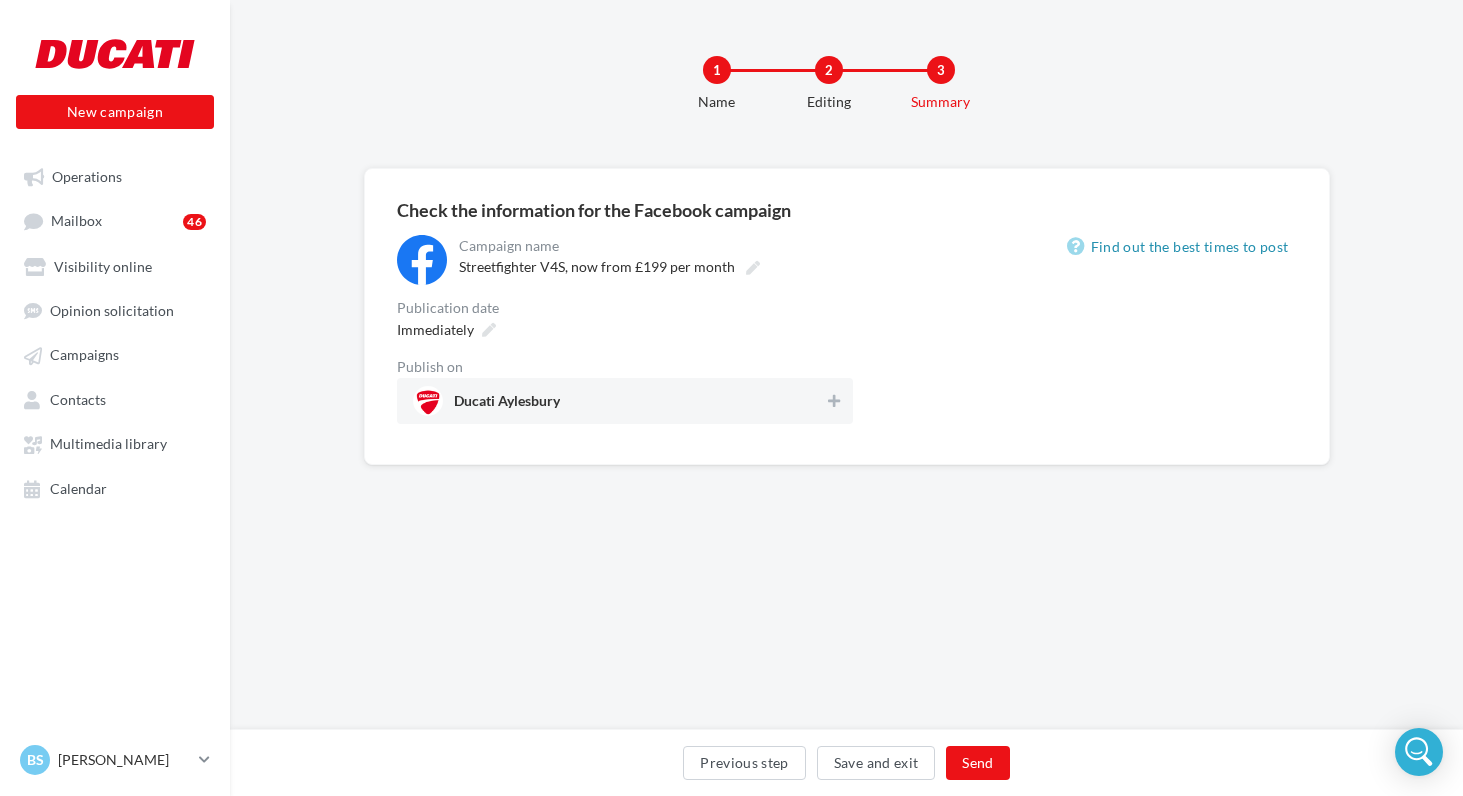 click on "Ducati Aylesbury" at bounding box center (619, 401) 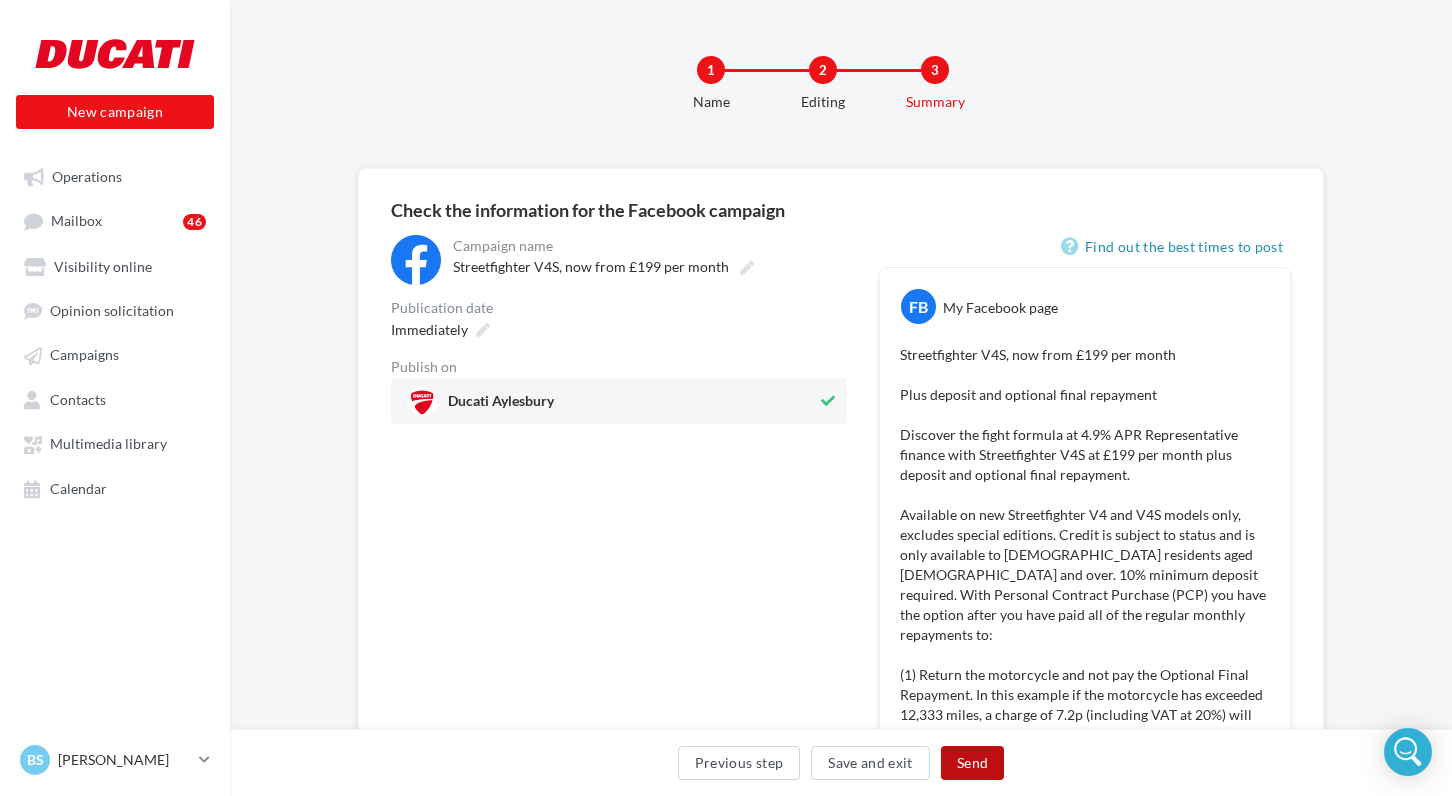 click on "Send" at bounding box center [972, 763] 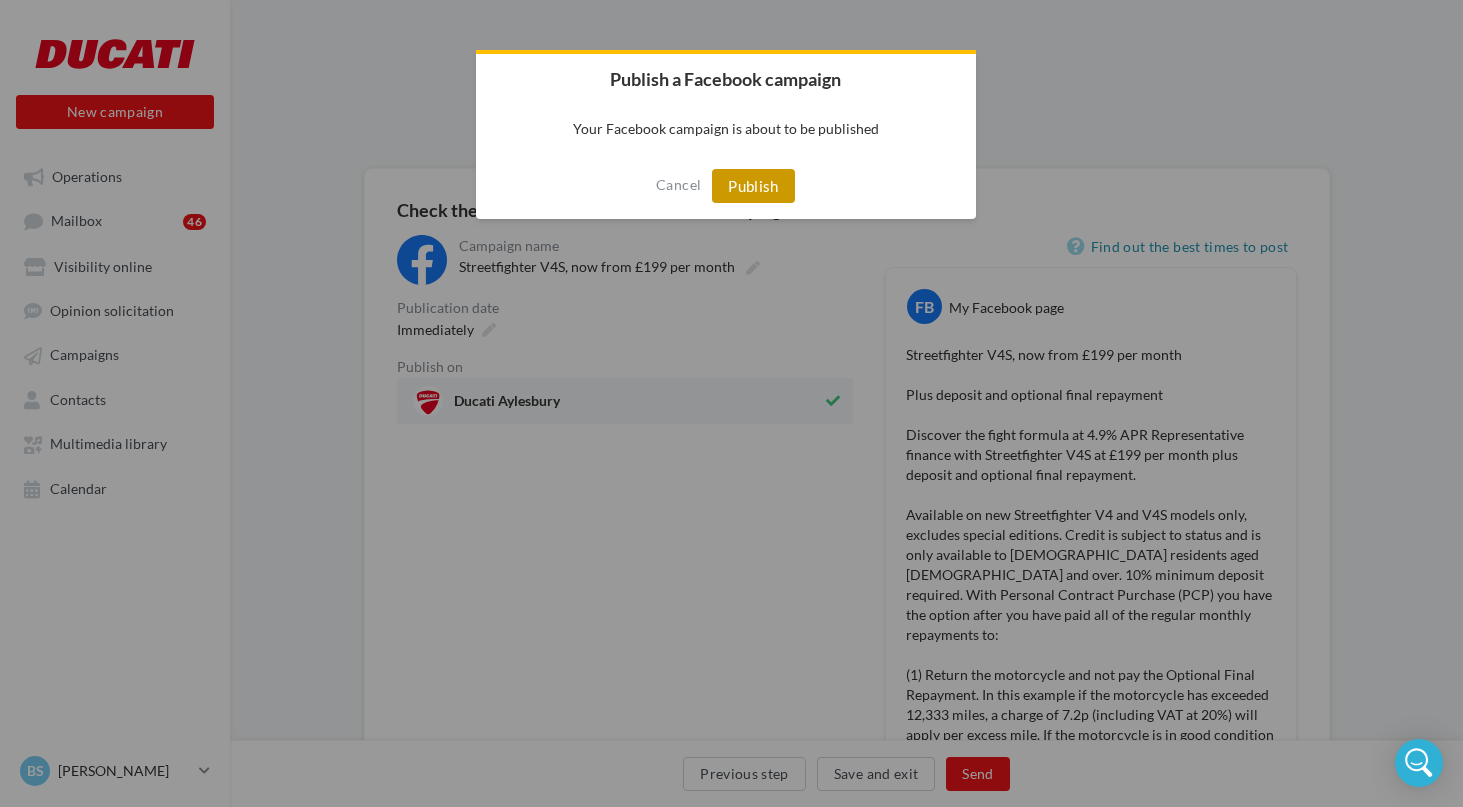 click on "Publish" at bounding box center [753, 186] 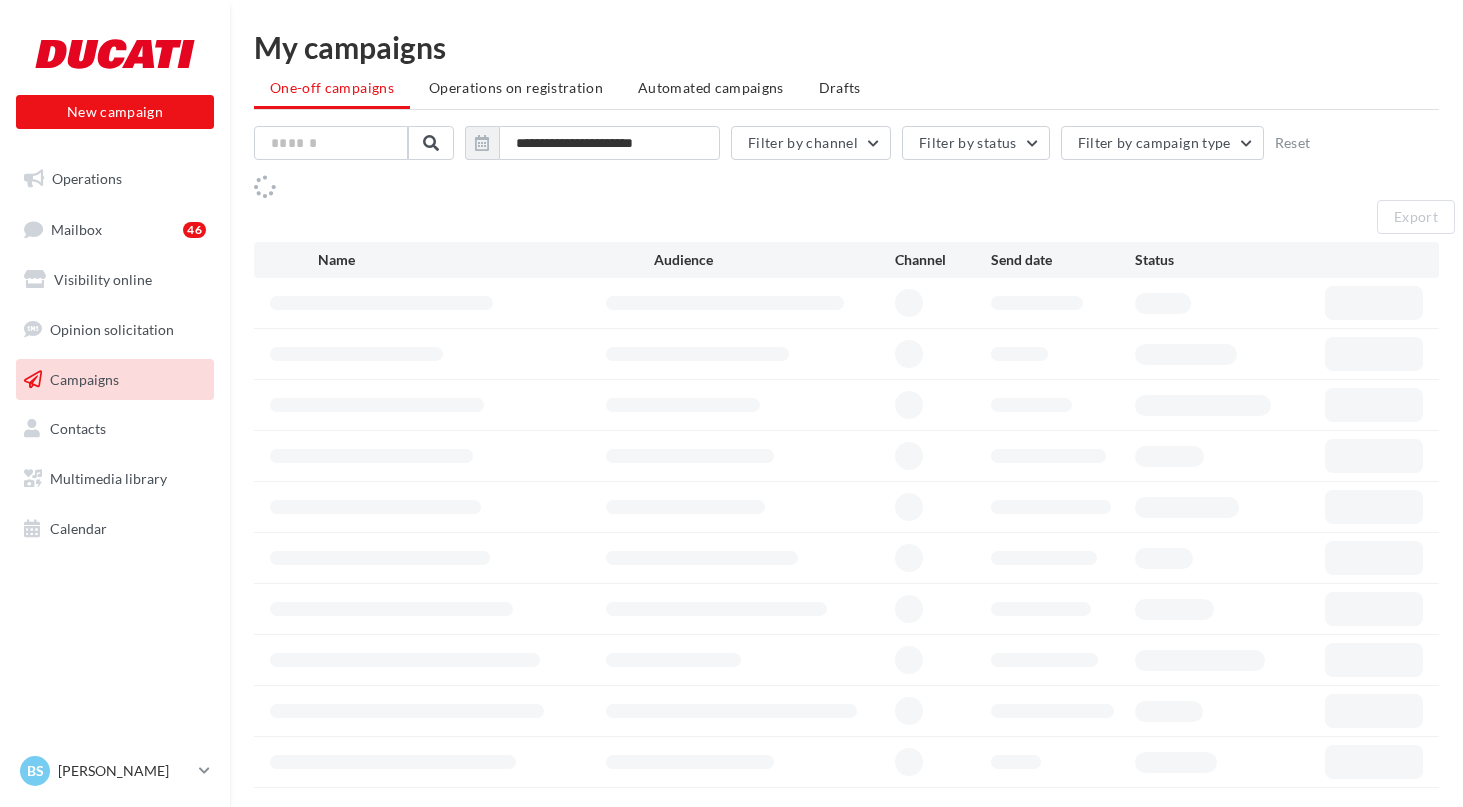 scroll, scrollTop: 0, scrollLeft: 0, axis: both 